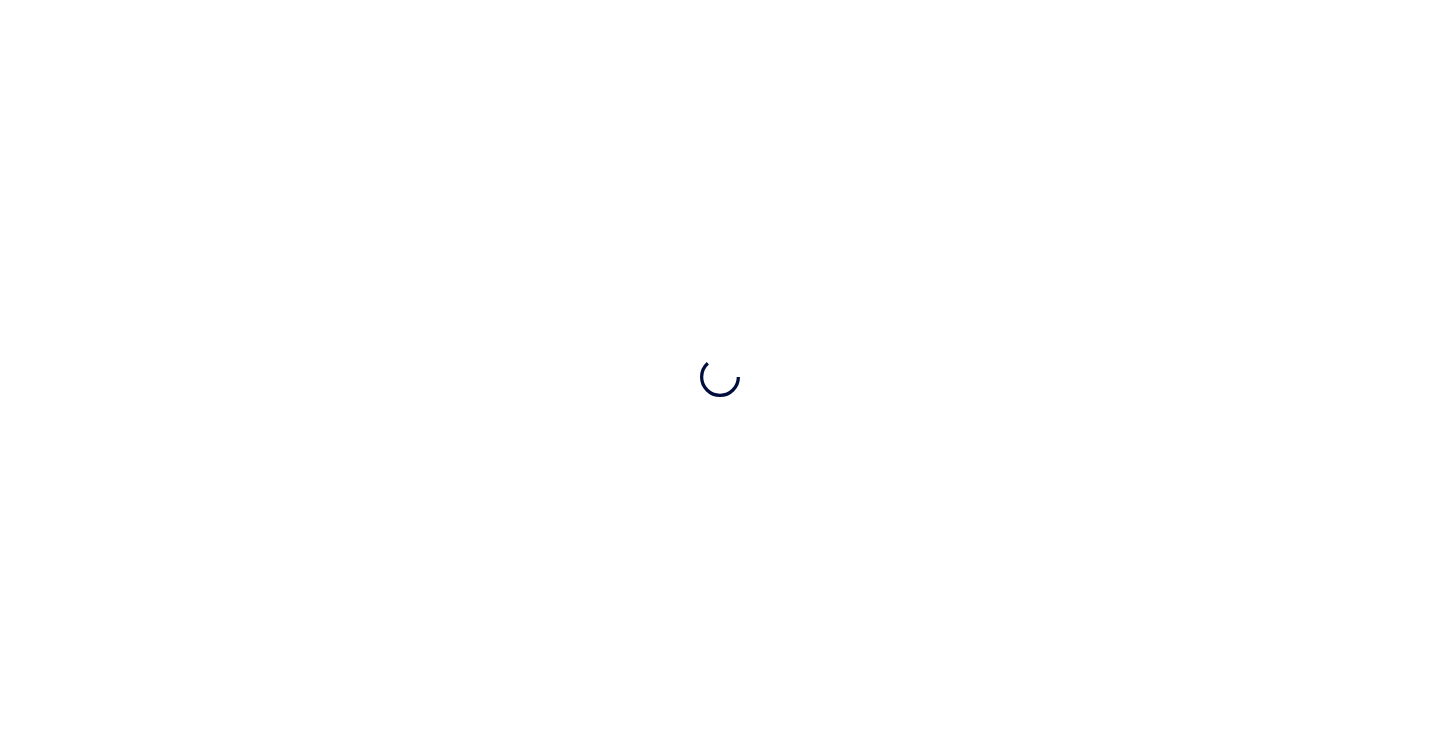 scroll, scrollTop: 0, scrollLeft: 0, axis: both 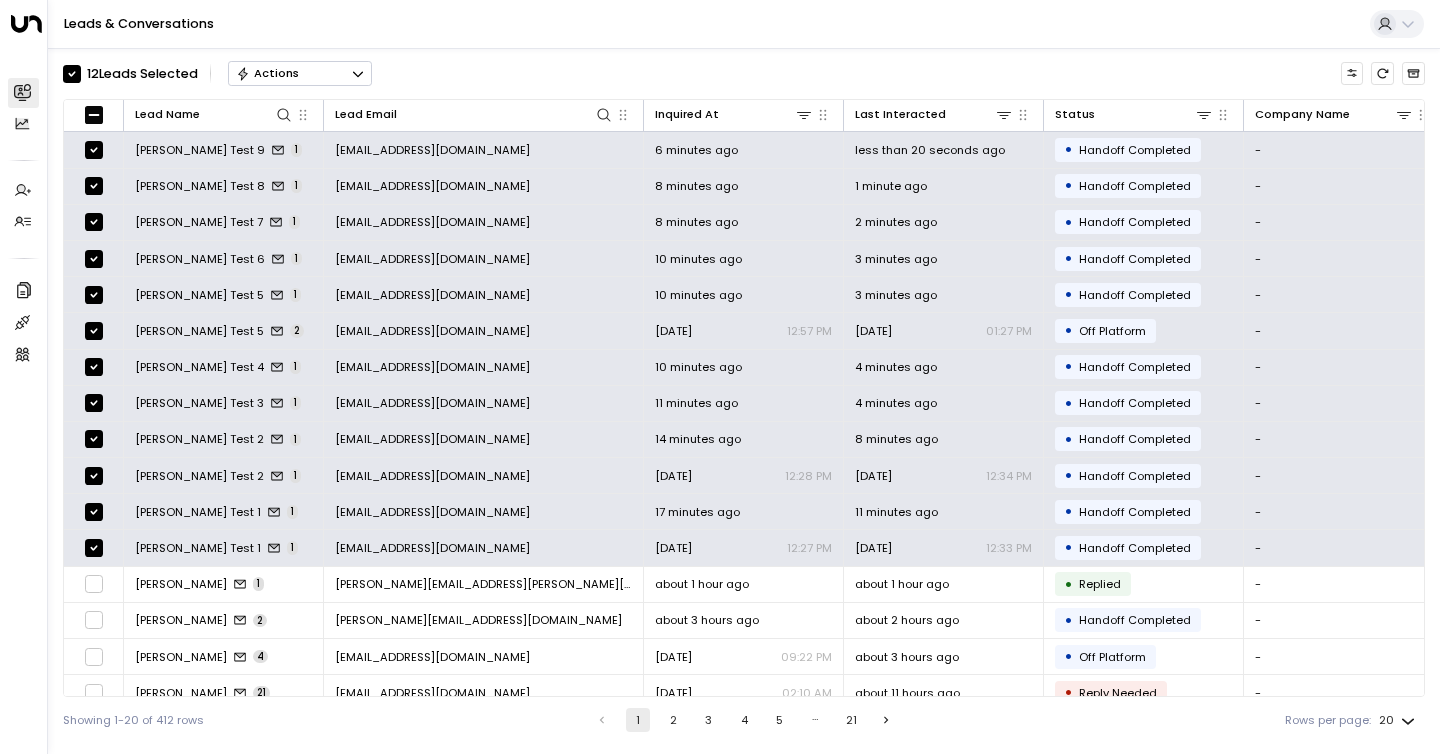 click on "Actions" at bounding box center (300, 73) 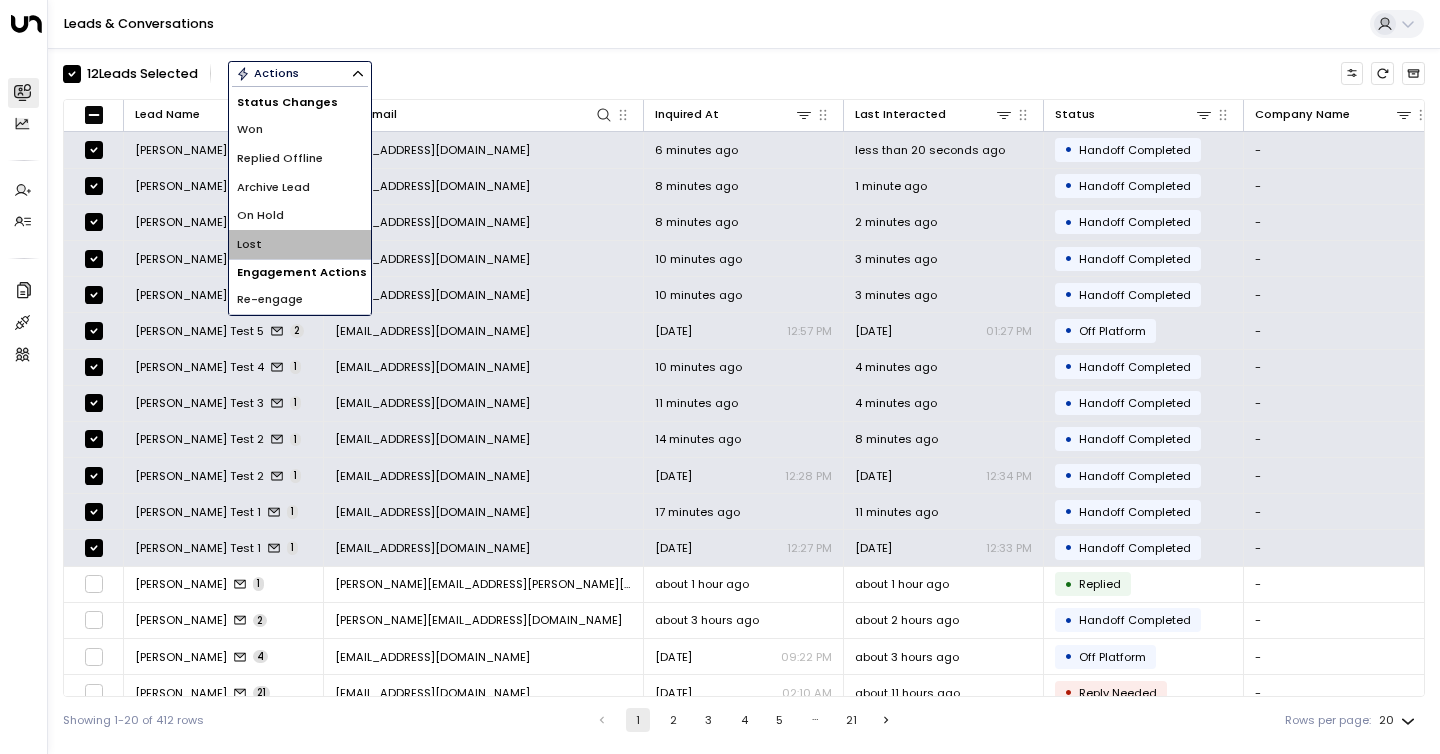 click on "Lost" at bounding box center (300, 244) 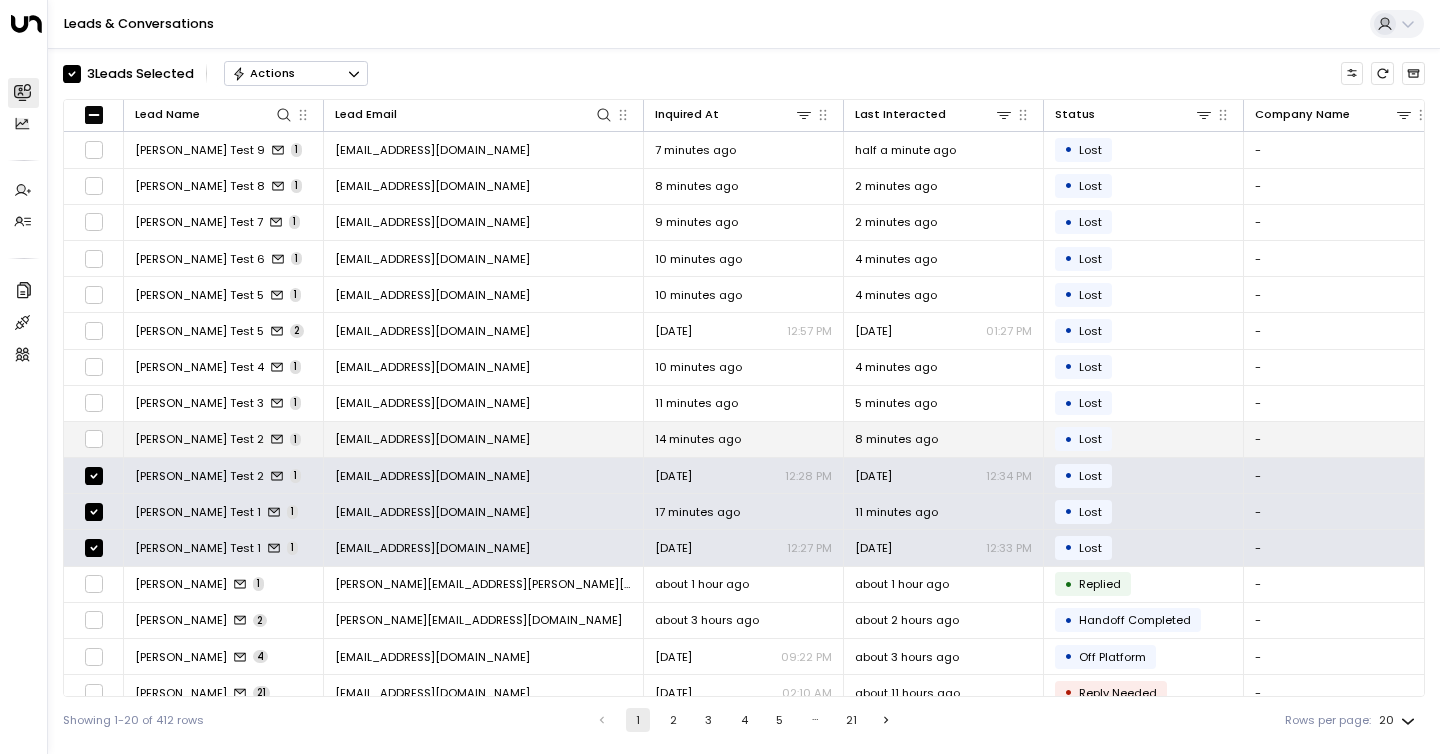 click at bounding box center [94, 439] 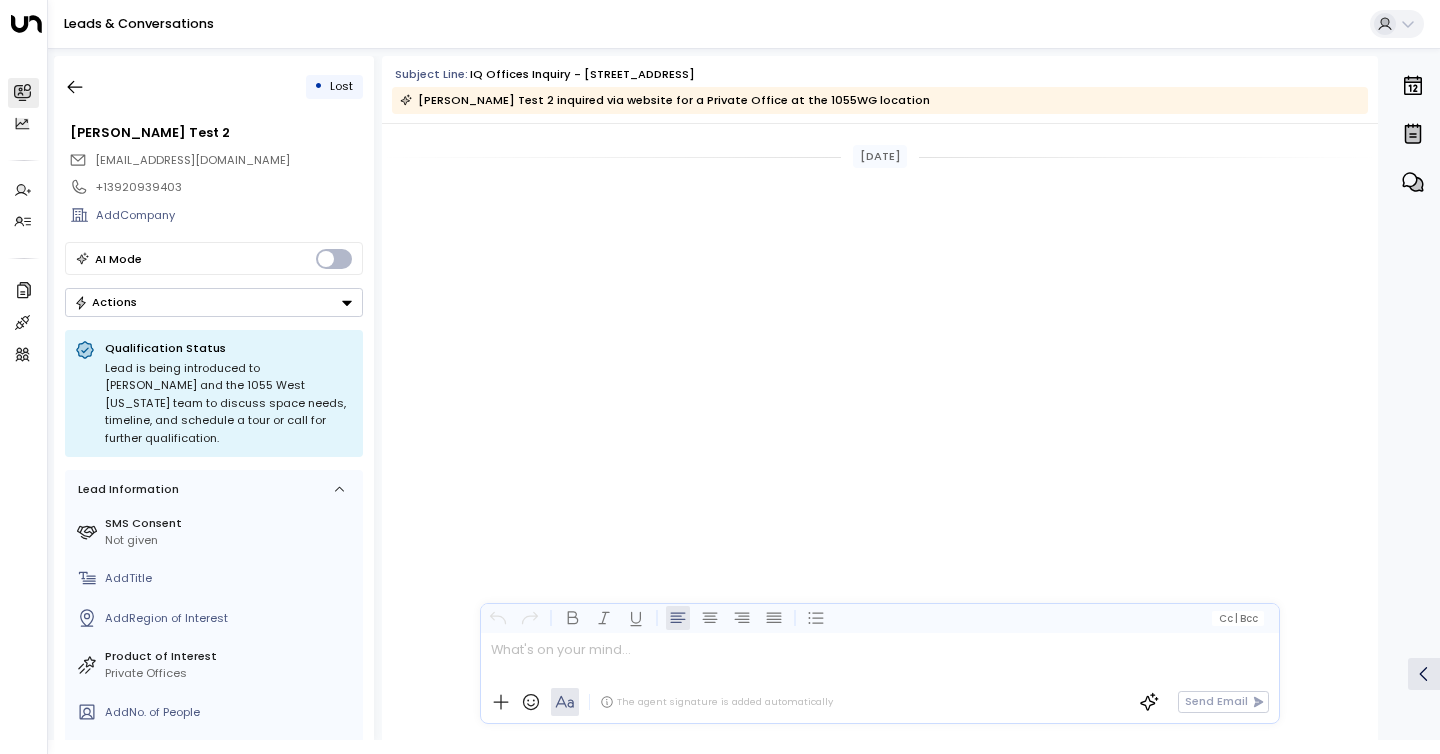 scroll, scrollTop: 1190, scrollLeft: 0, axis: vertical 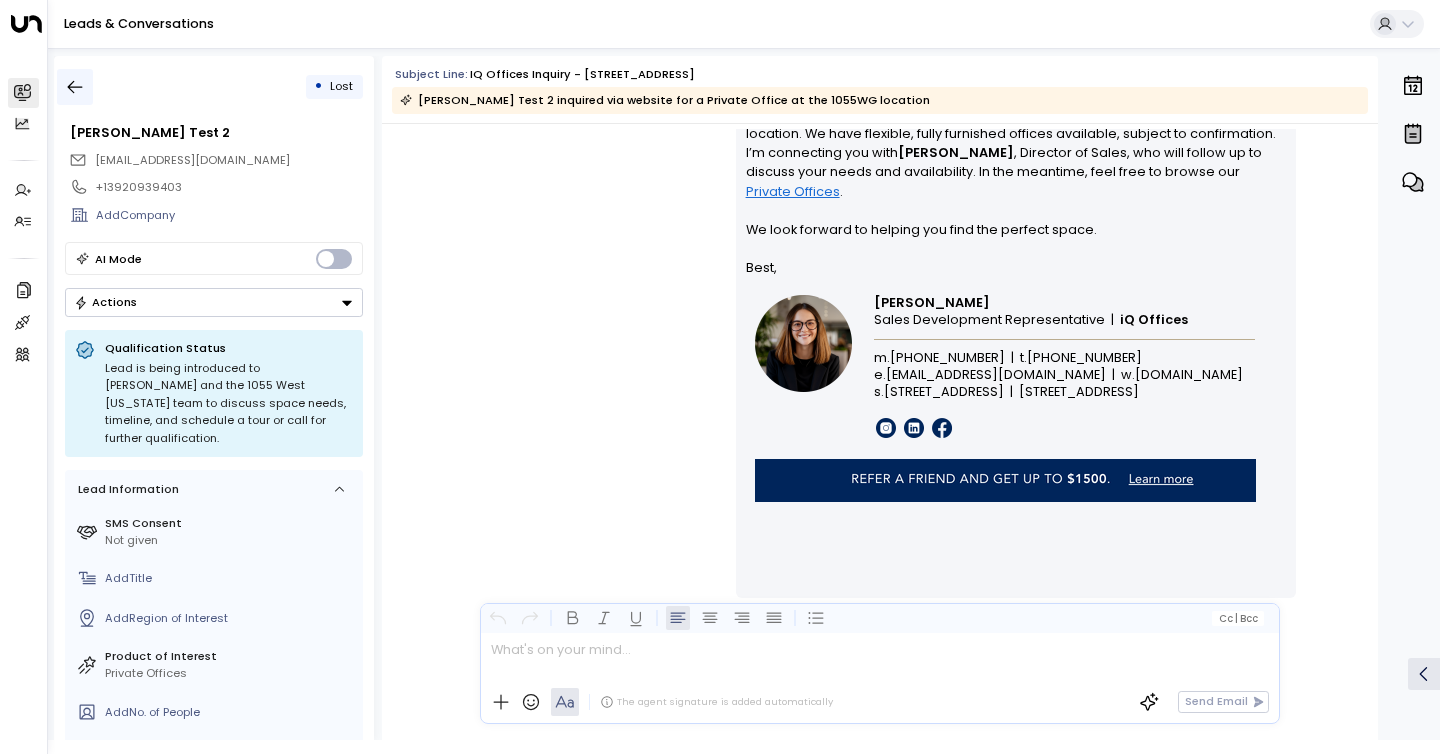 click 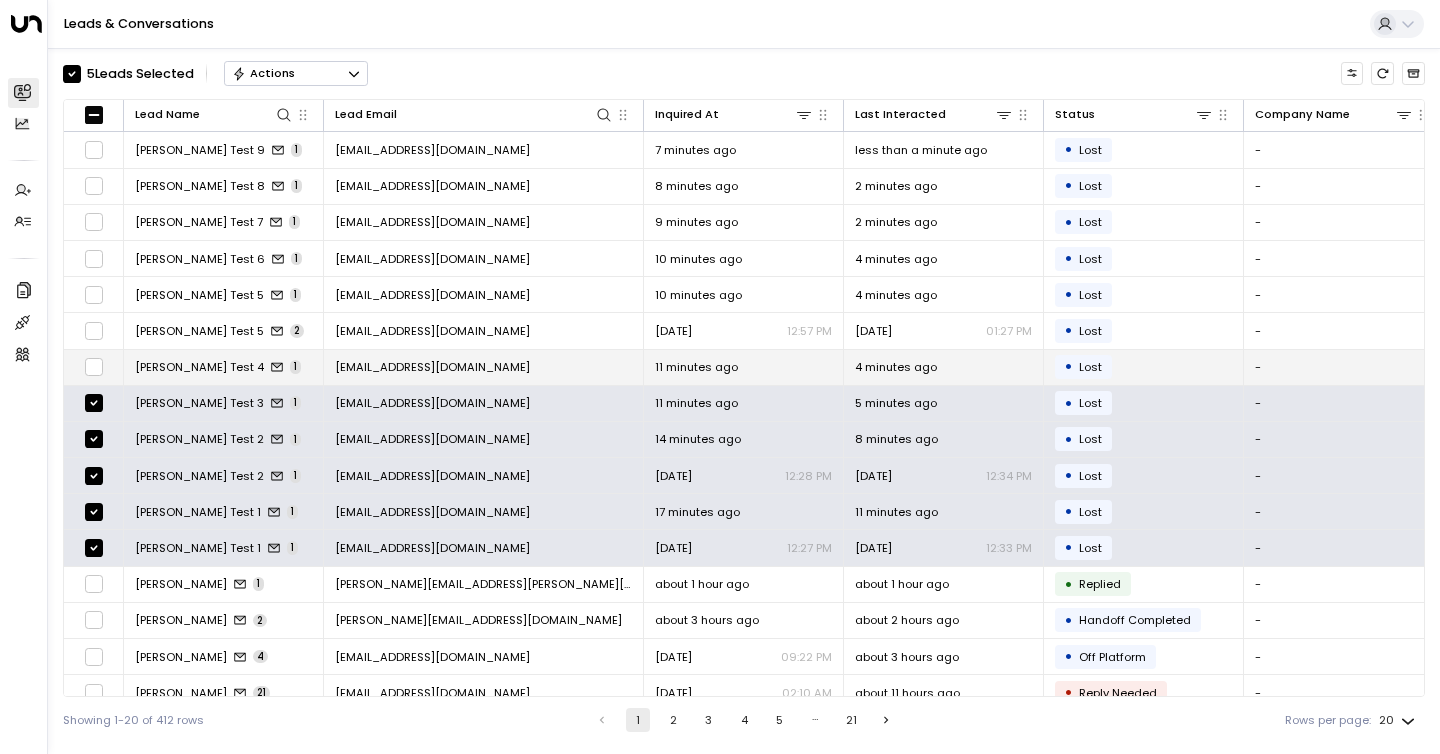 click at bounding box center (94, 367) 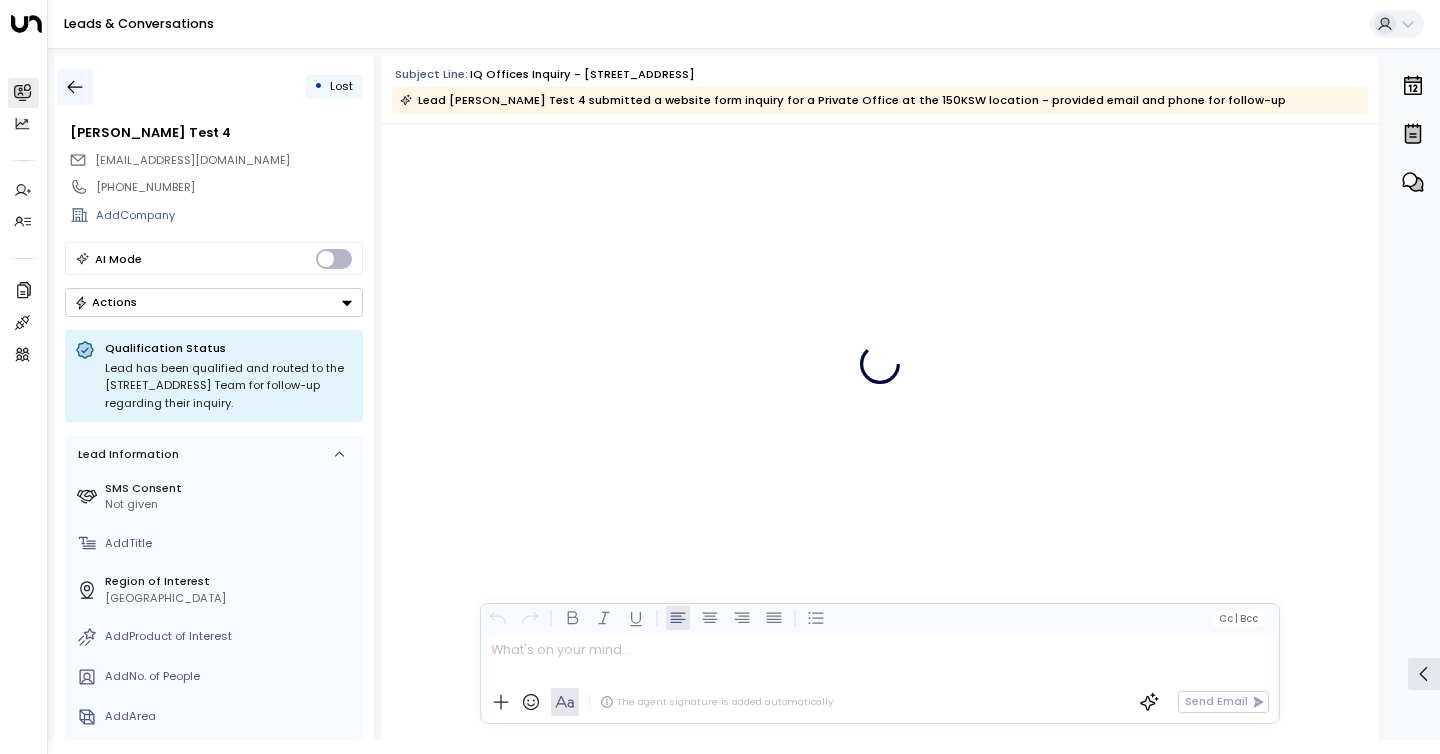 scroll, scrollTop: 1234, scrollLeft: 0, axis: vertical 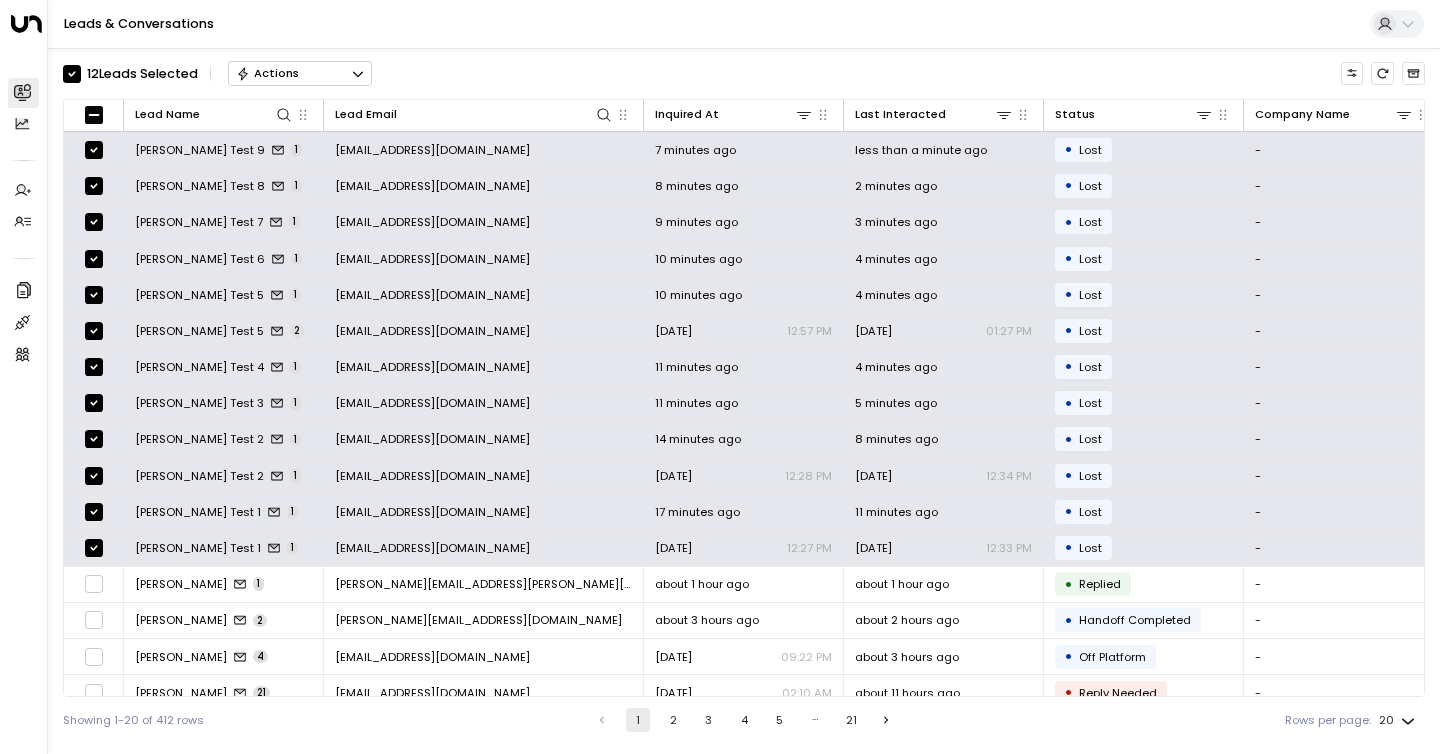 click on "Actions" at bounding box center (300, 73) 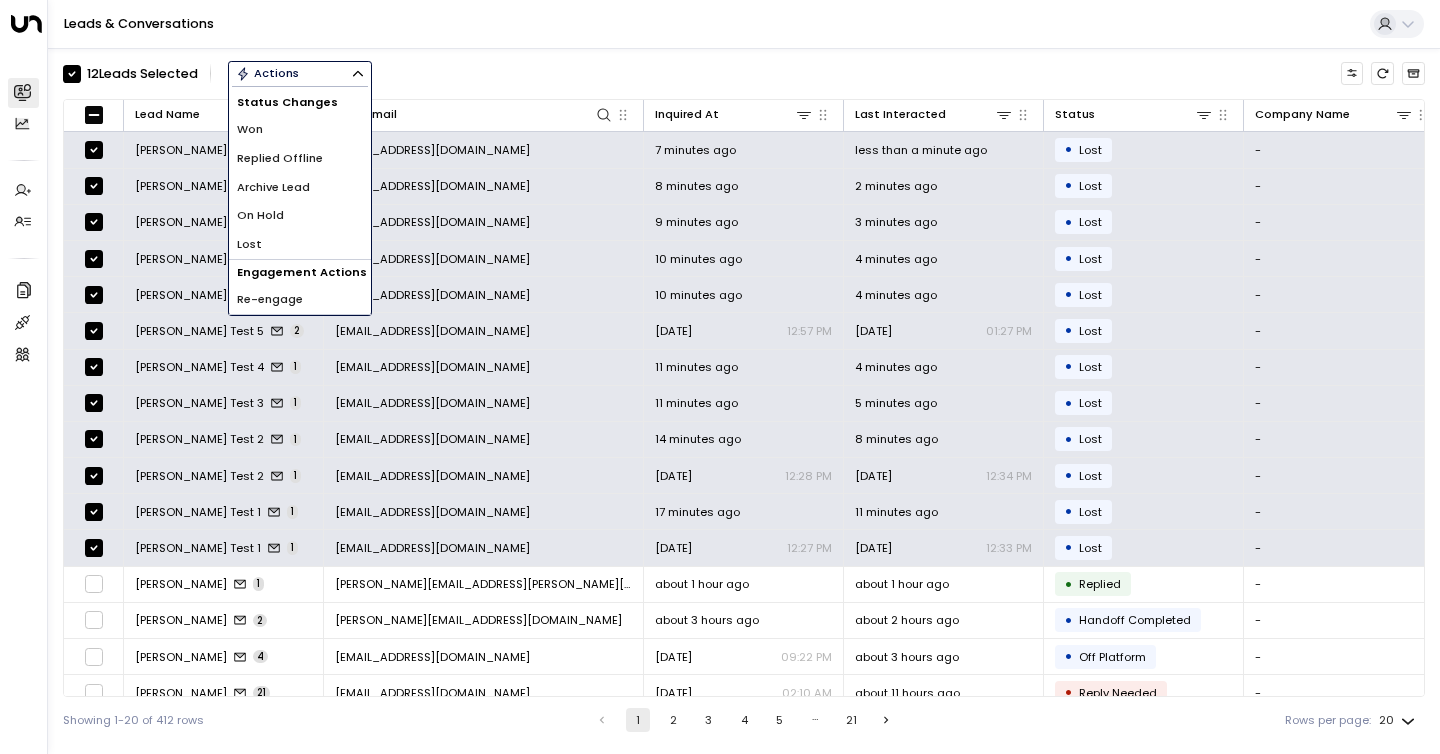 click on "Archive Lead" at bounding box center (273, 187) 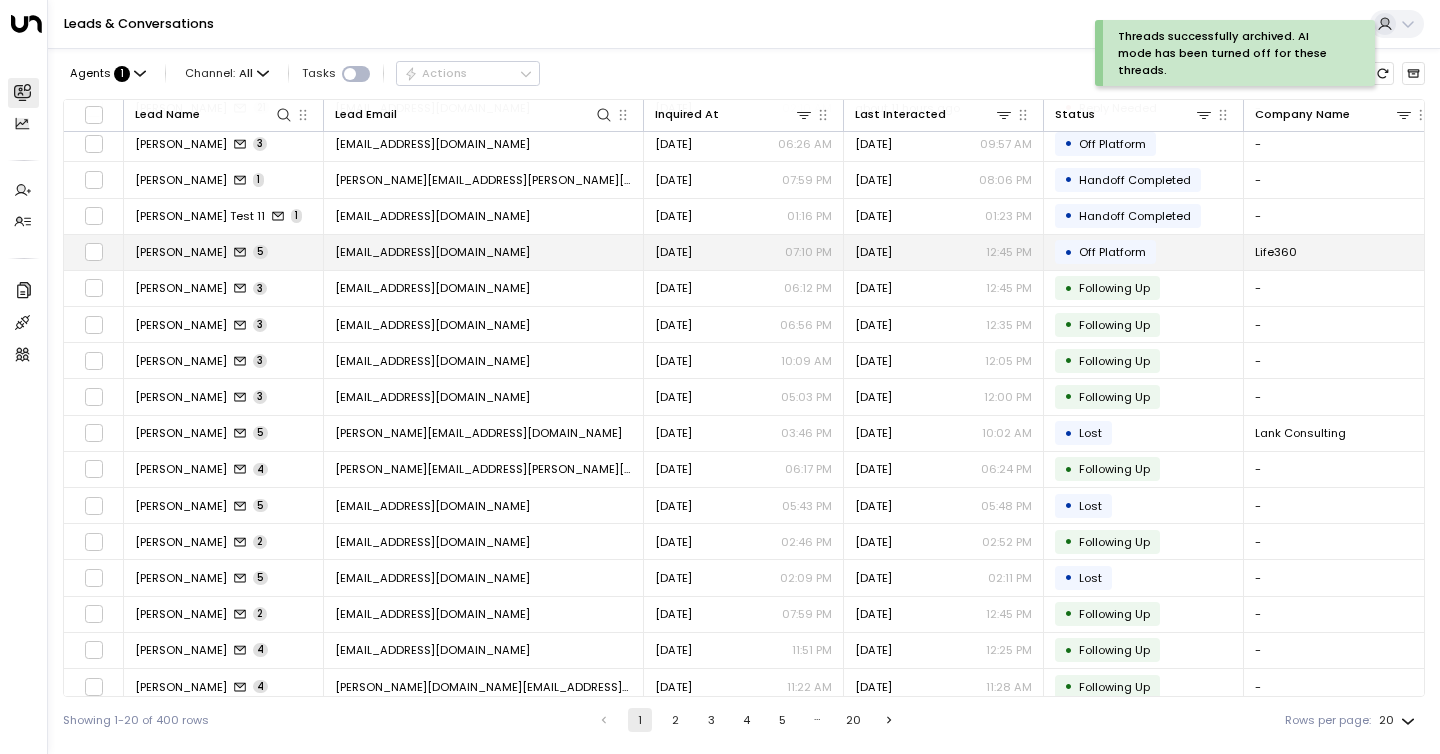 scroll, scrollTop: 0, scrollLeft: 0, axis: both 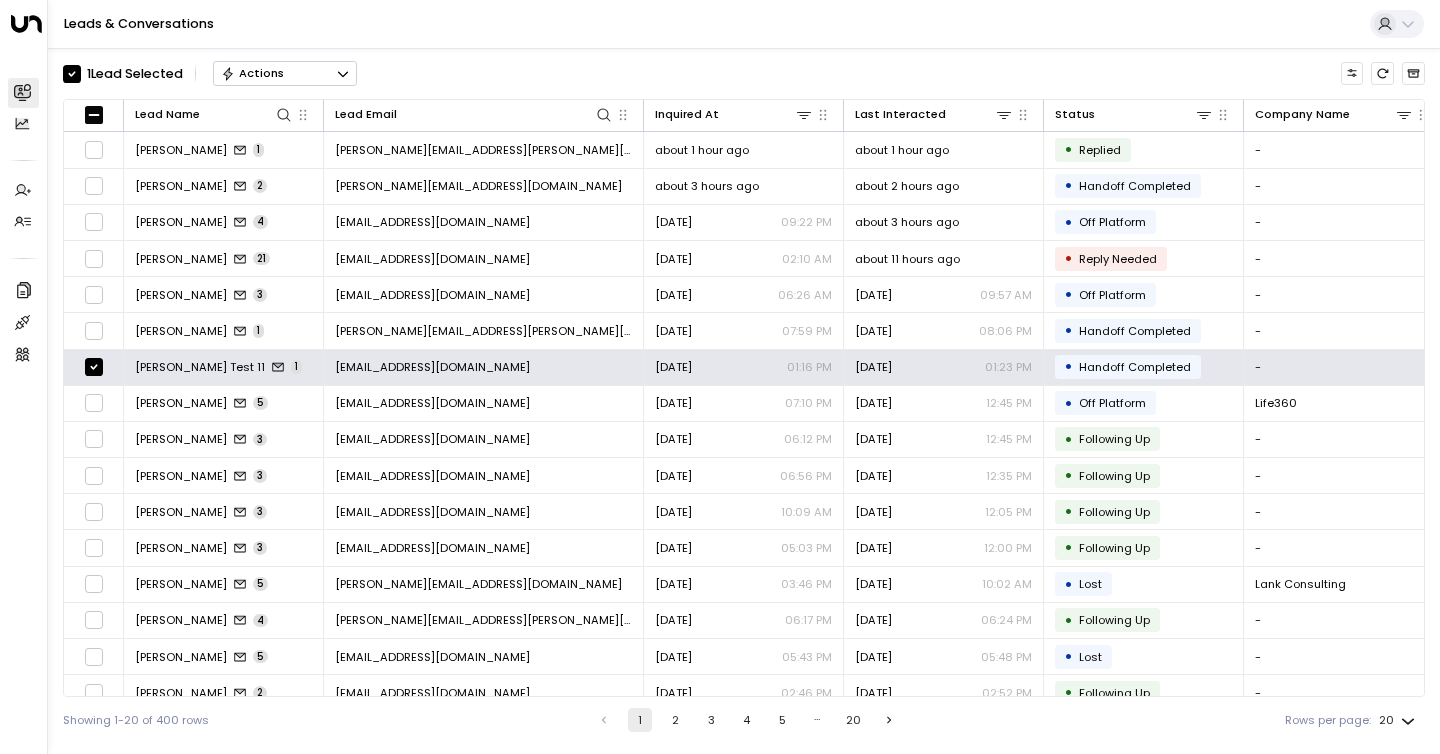 click on "Actions" at bounding box center [252, 73] 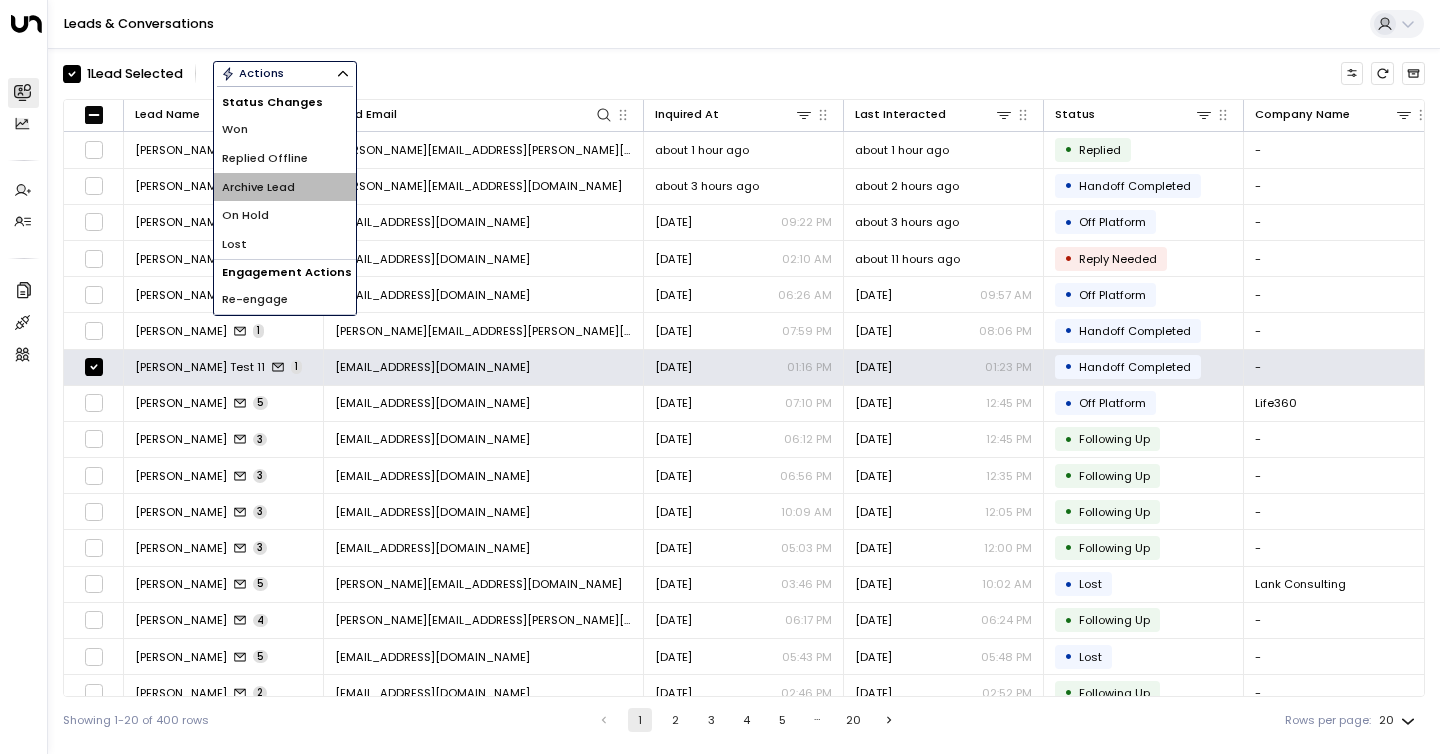 click on "Archive Lead" at bounding box center (285, 187) 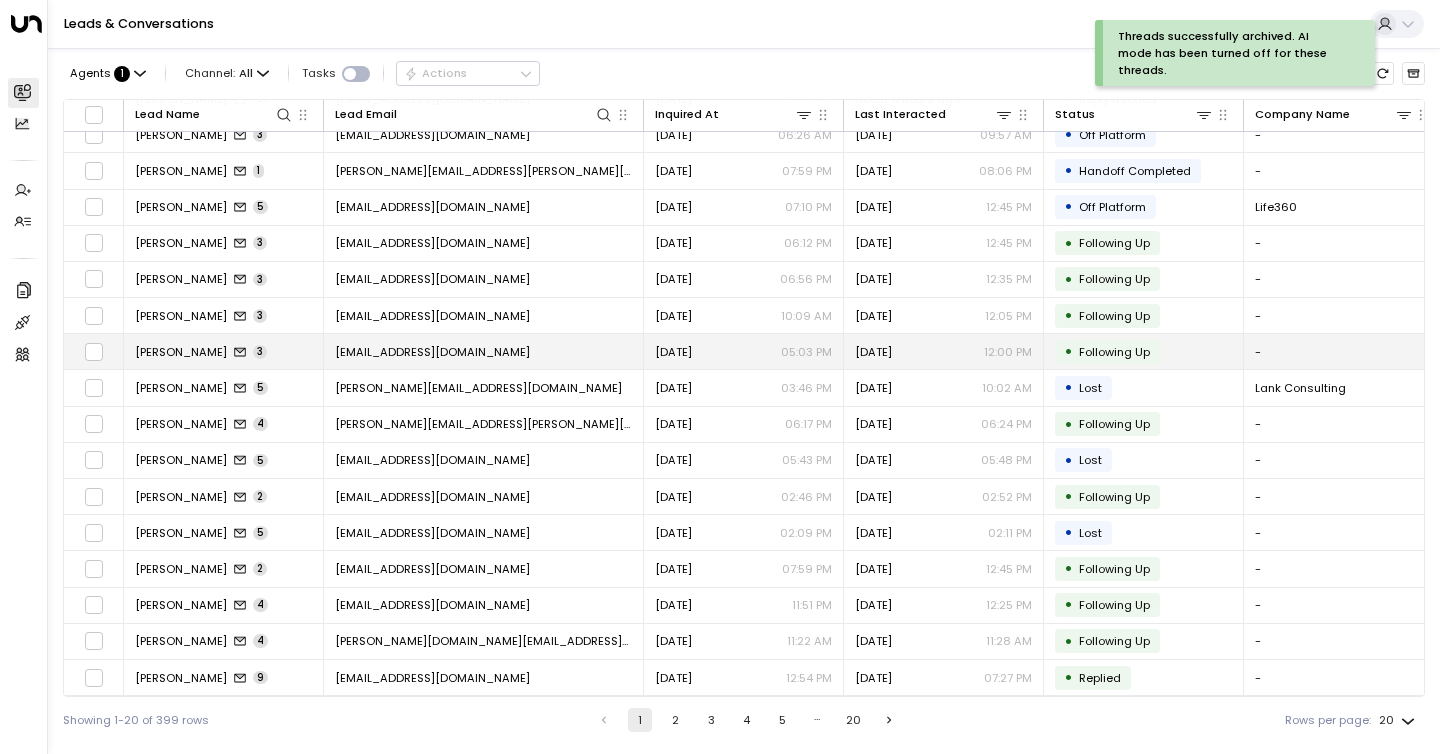 scroll, scrollTop: 165, scrollLeft: 0, axis: vertical 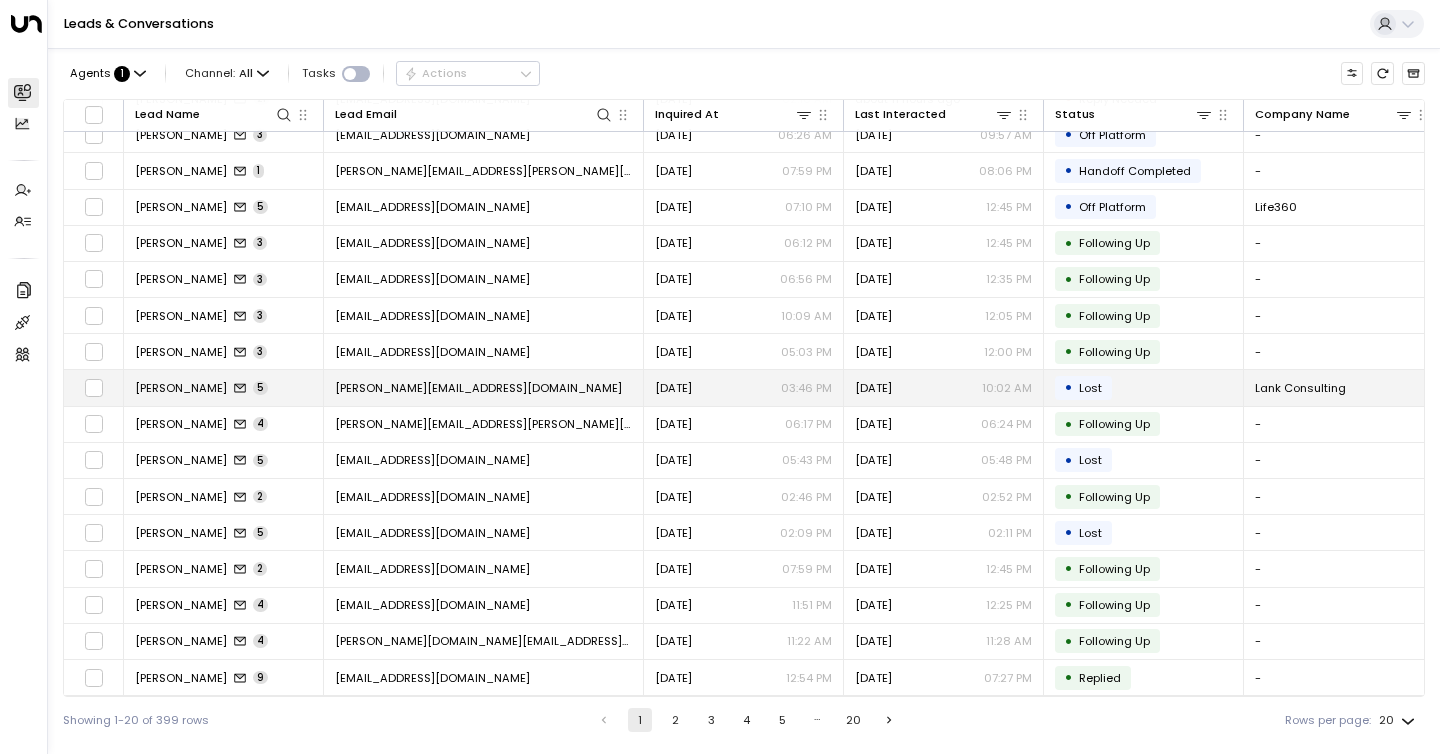 click on "[DATE] 10:02 AM" at bounding box center (943, 388) 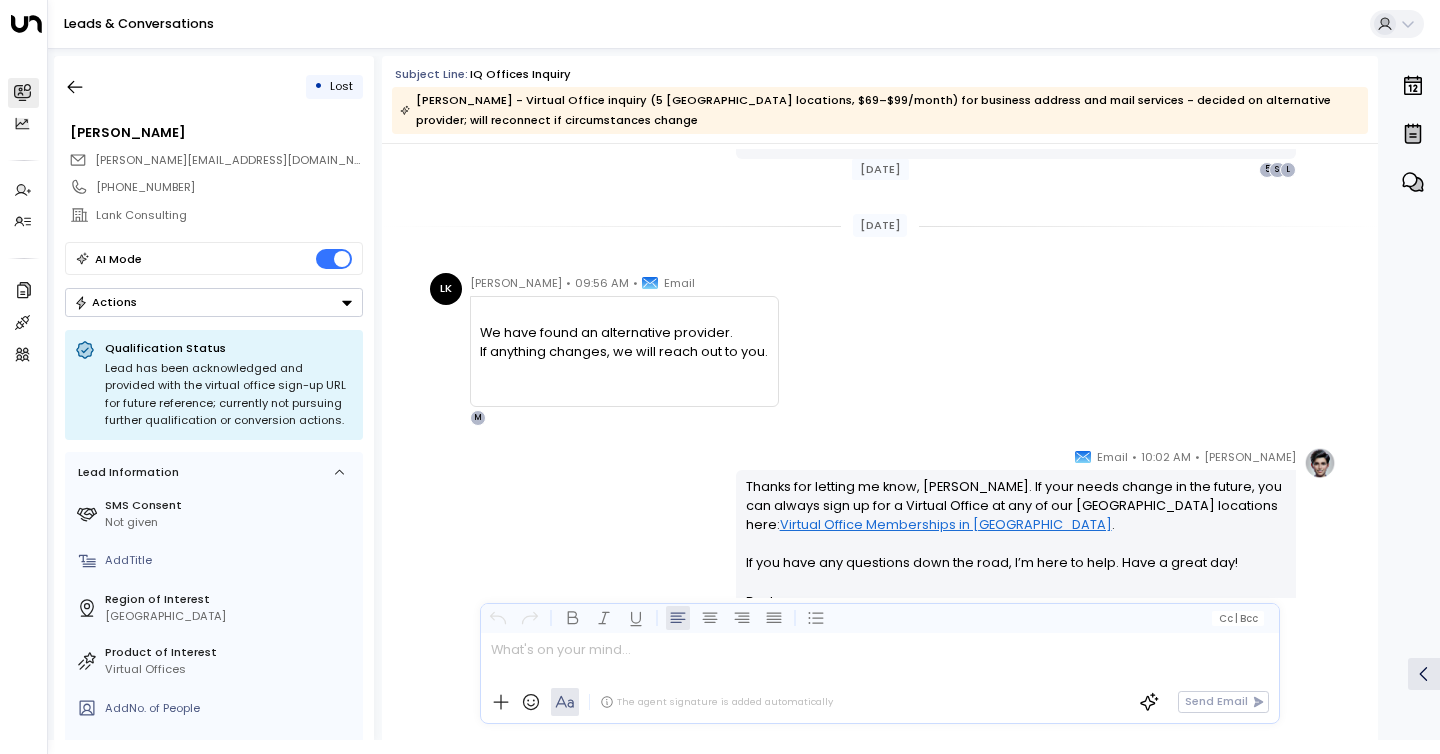 scroll, scrollTop: 3096, scrollLeft: 0, axis: vertical 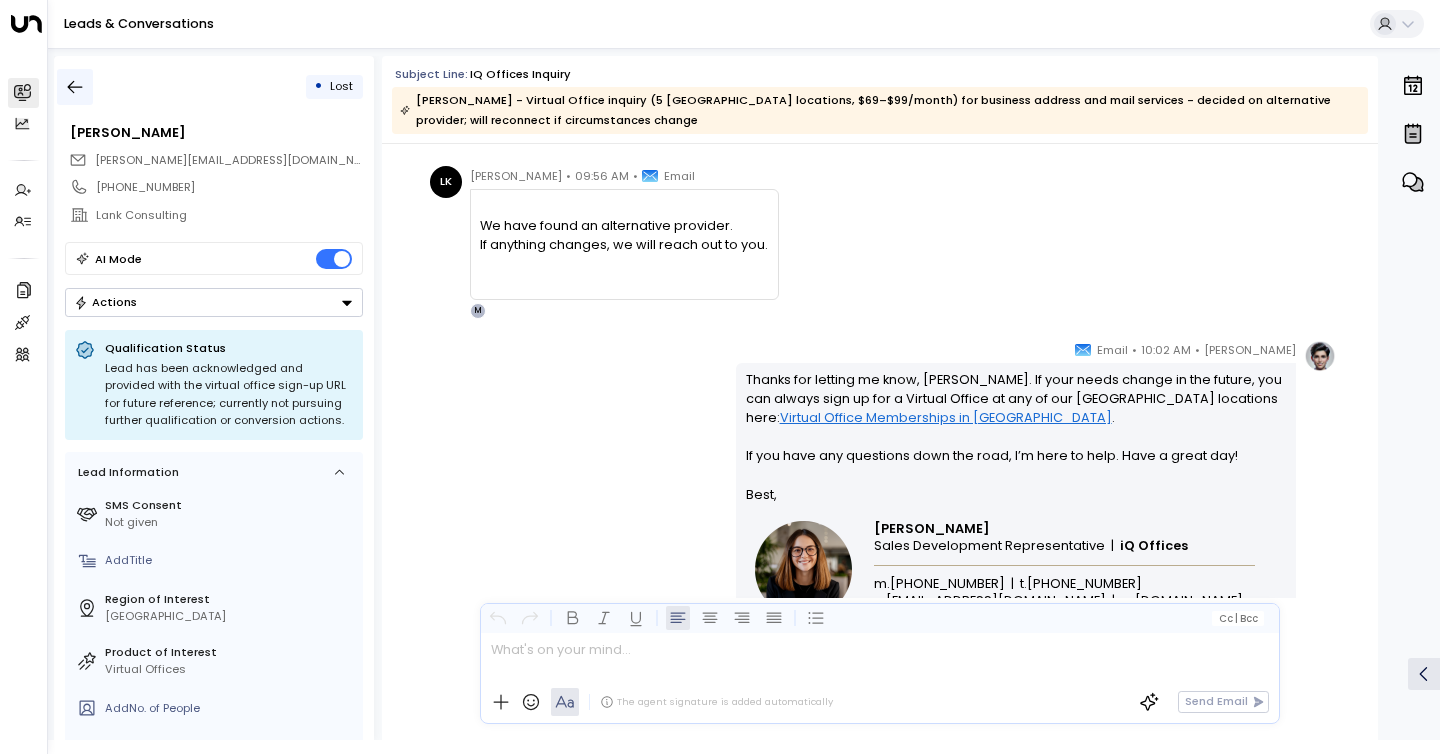 click 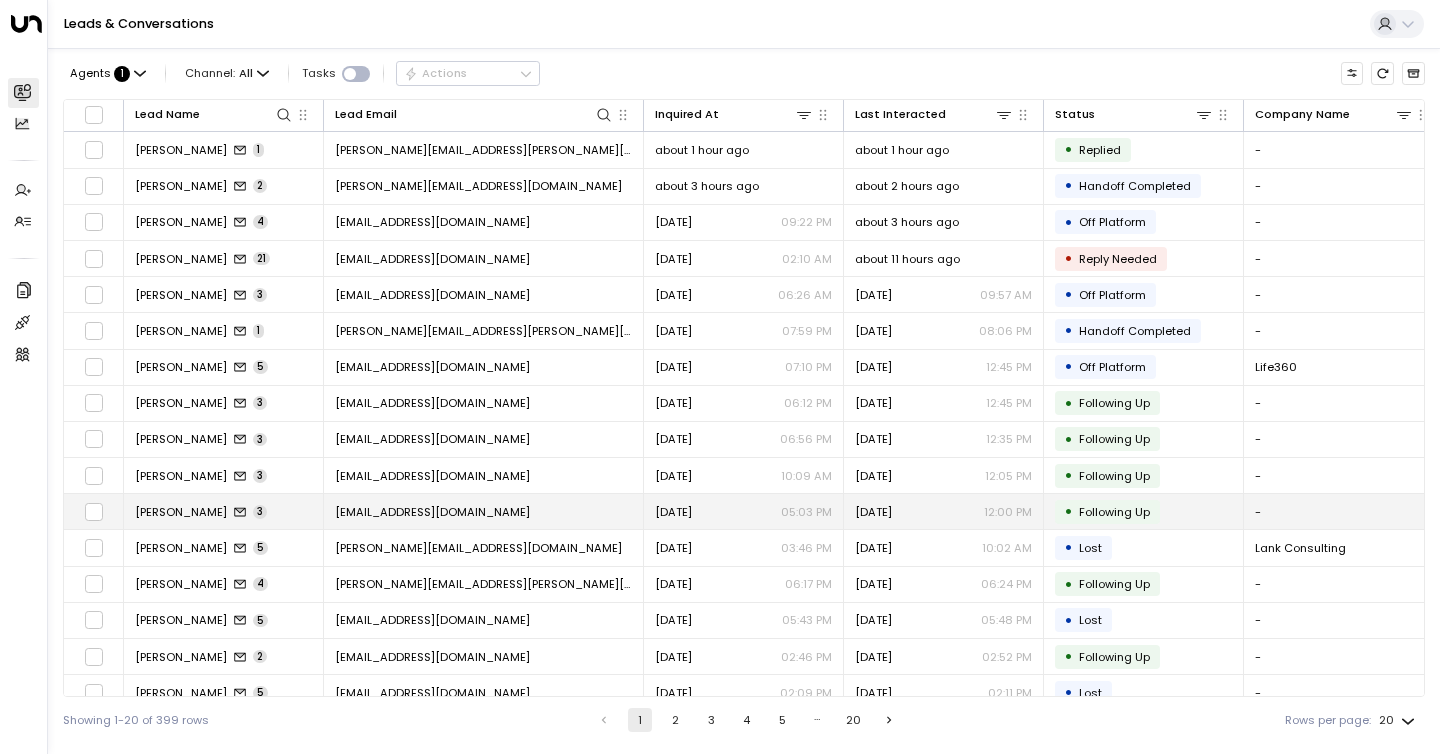 click on "[EMAIL_ADDRESS][DOMAIN_NAME]" at bounding box center (432, 512) 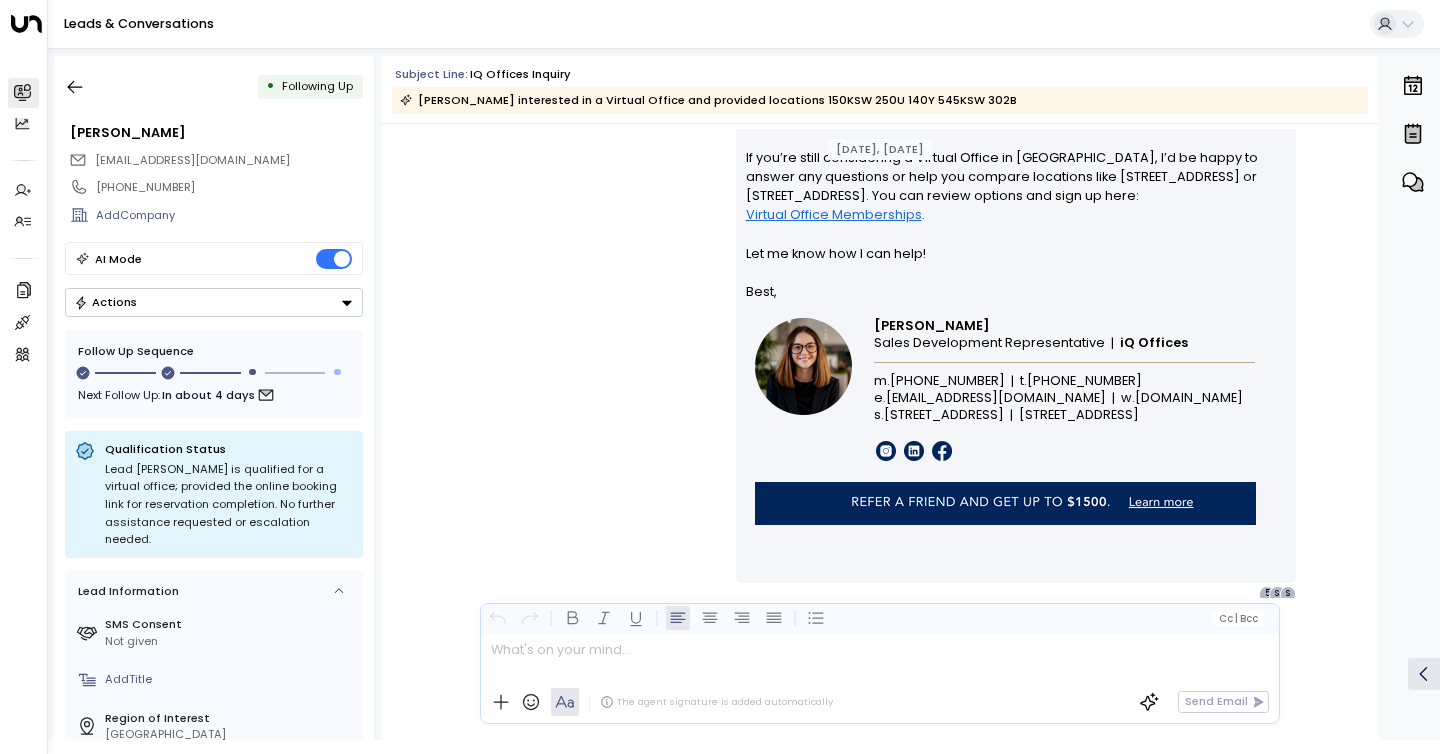 scroll, scrollTop: 1877, scrollLeft: 0, axis: vertical 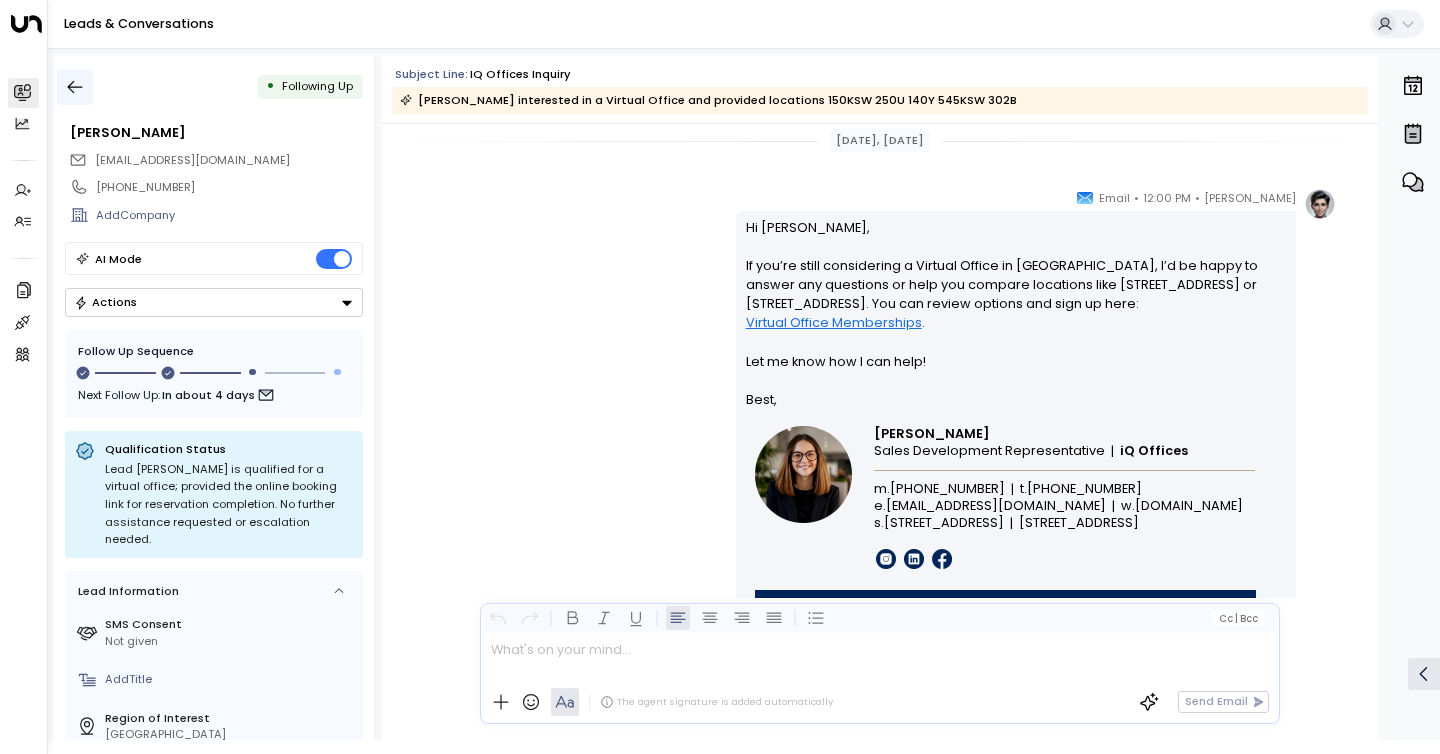 click at bounding box center [75, 87] 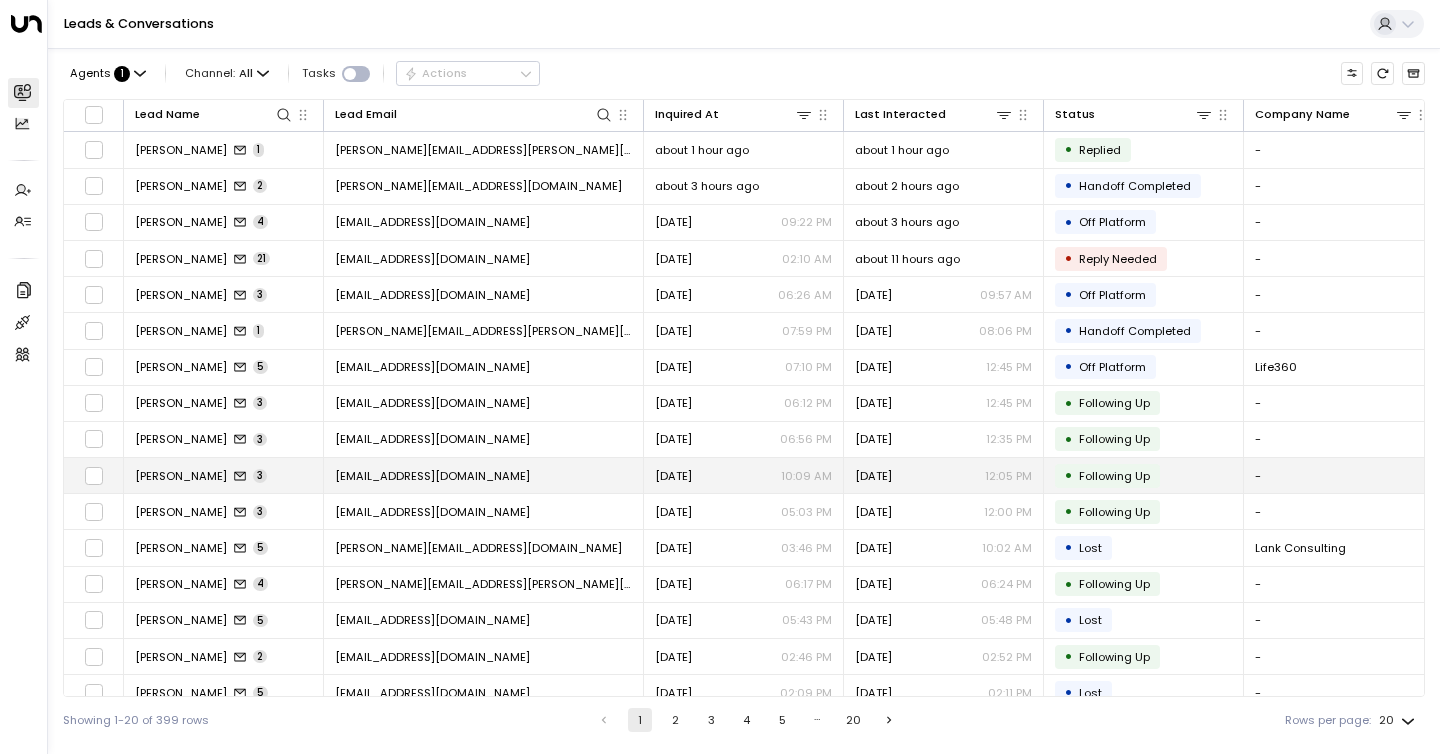 click on "[EMAIL_ADDRESS][DOMAIN_NAME]" at bounding box center [432, 476] 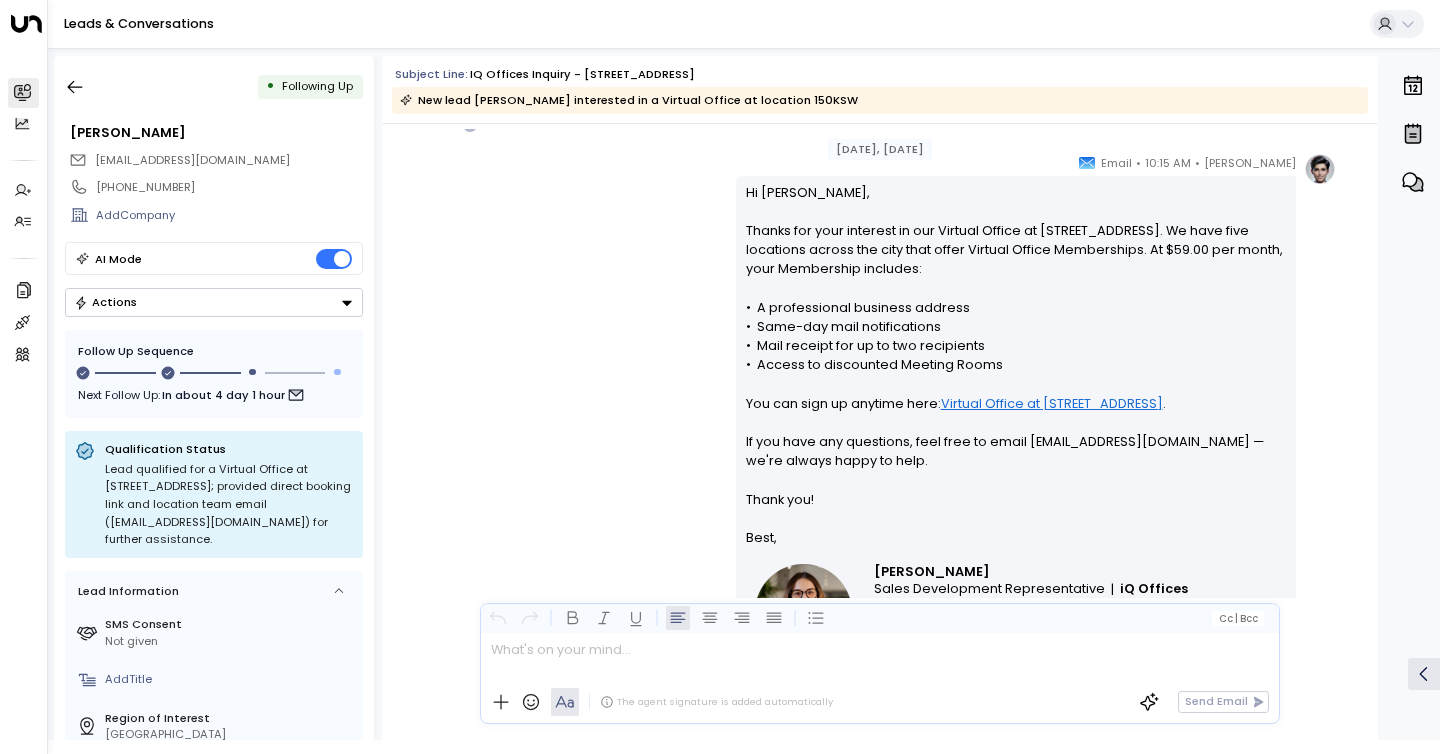 scroll, scrollTop: 1031, scrollLeft: 0, axis: vertical 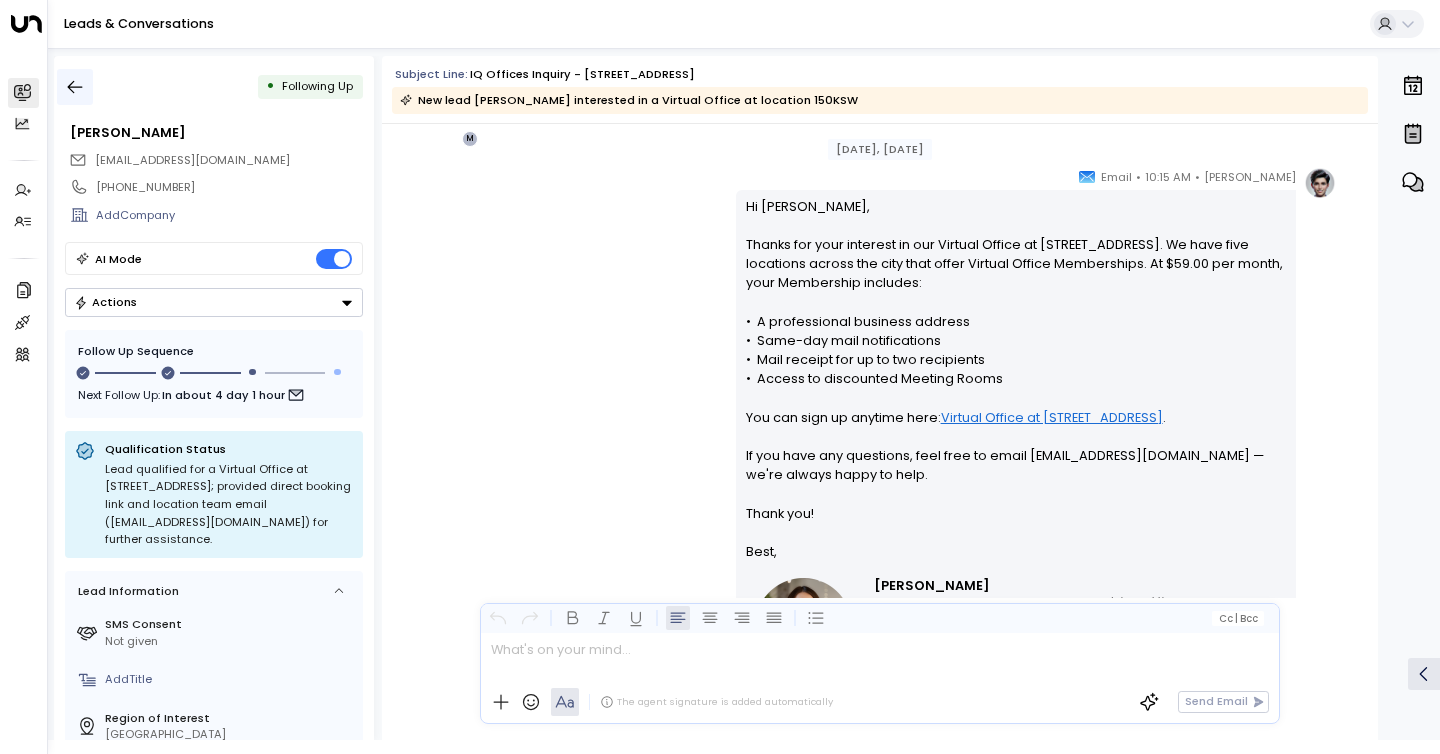 click 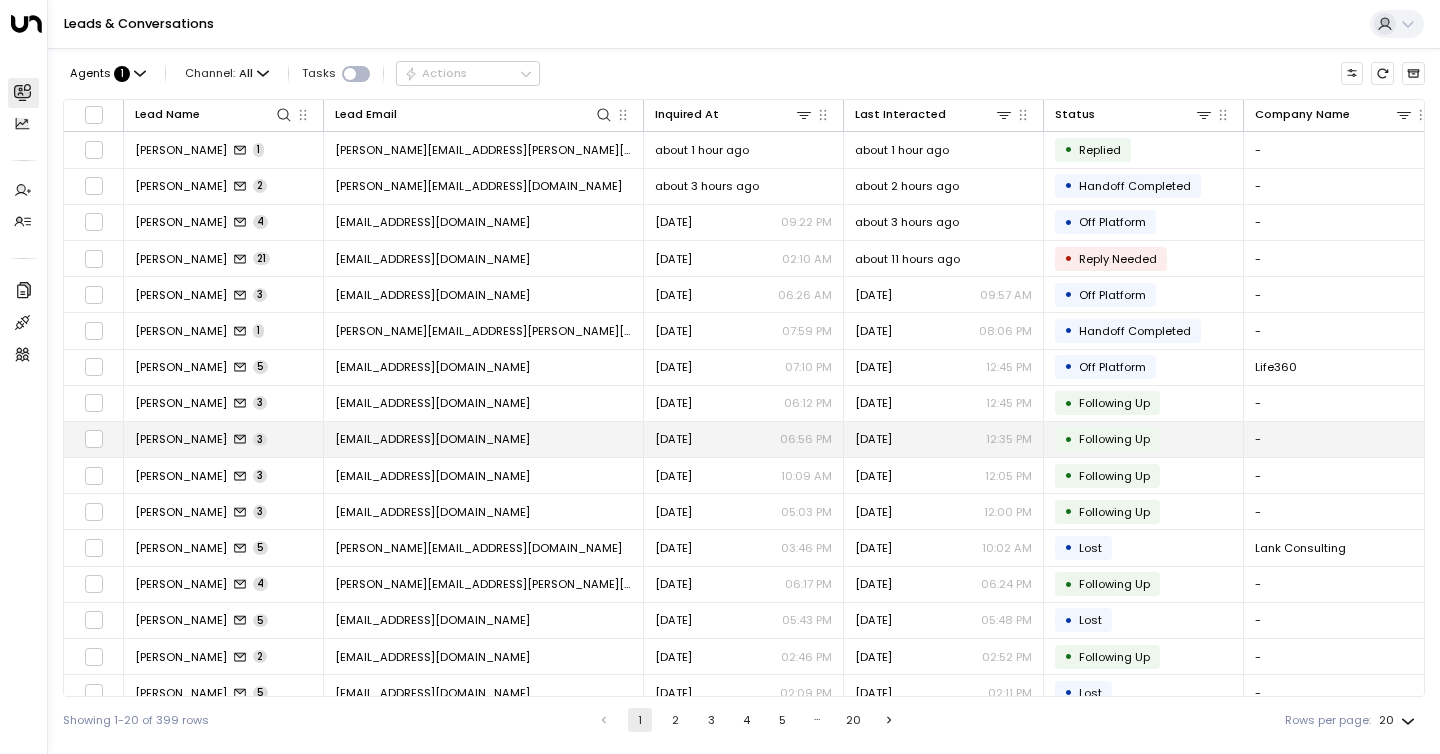 click on "[EMAIL_ADDRESS][DOMAIN_NAME]" at bounding box center (484, 439) 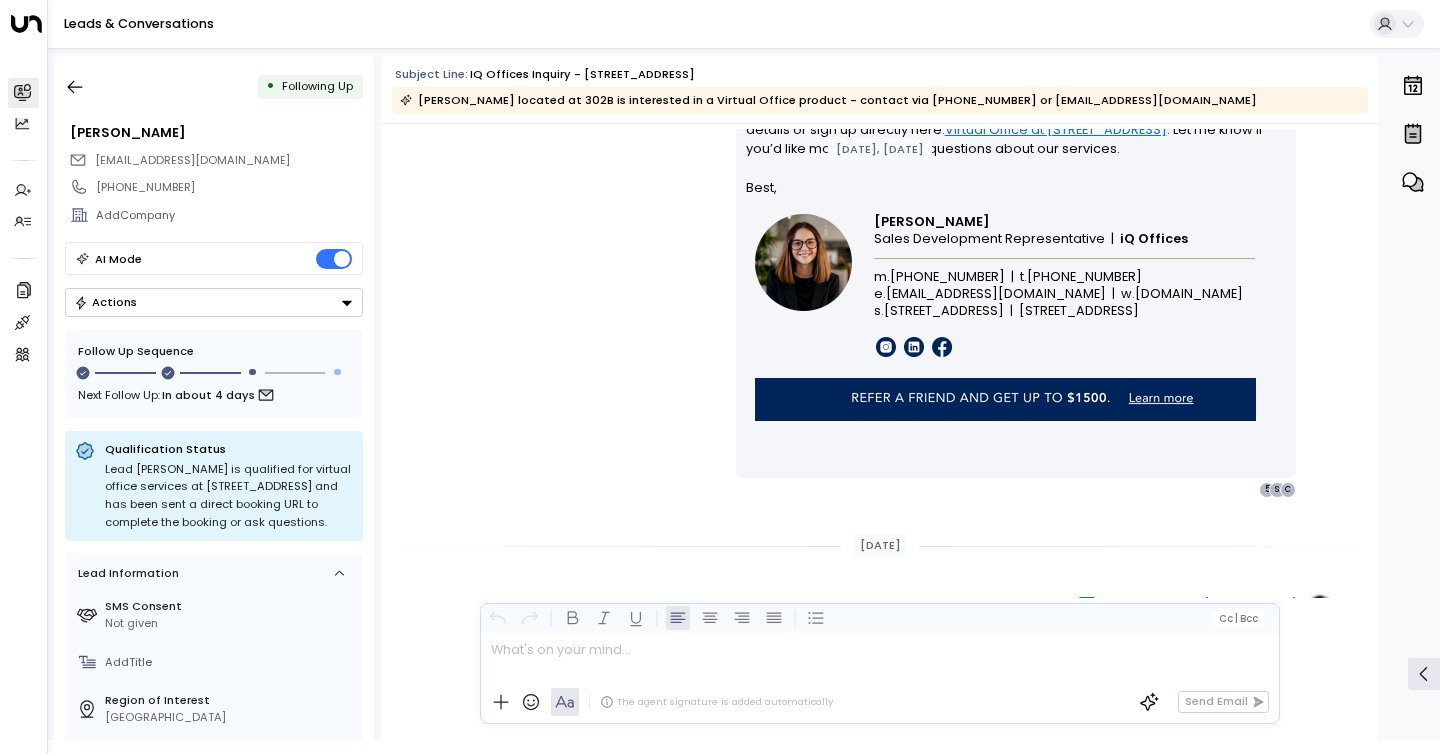 scroll, scrollTop: 2434, scrollLeft: 0, axis: vertical 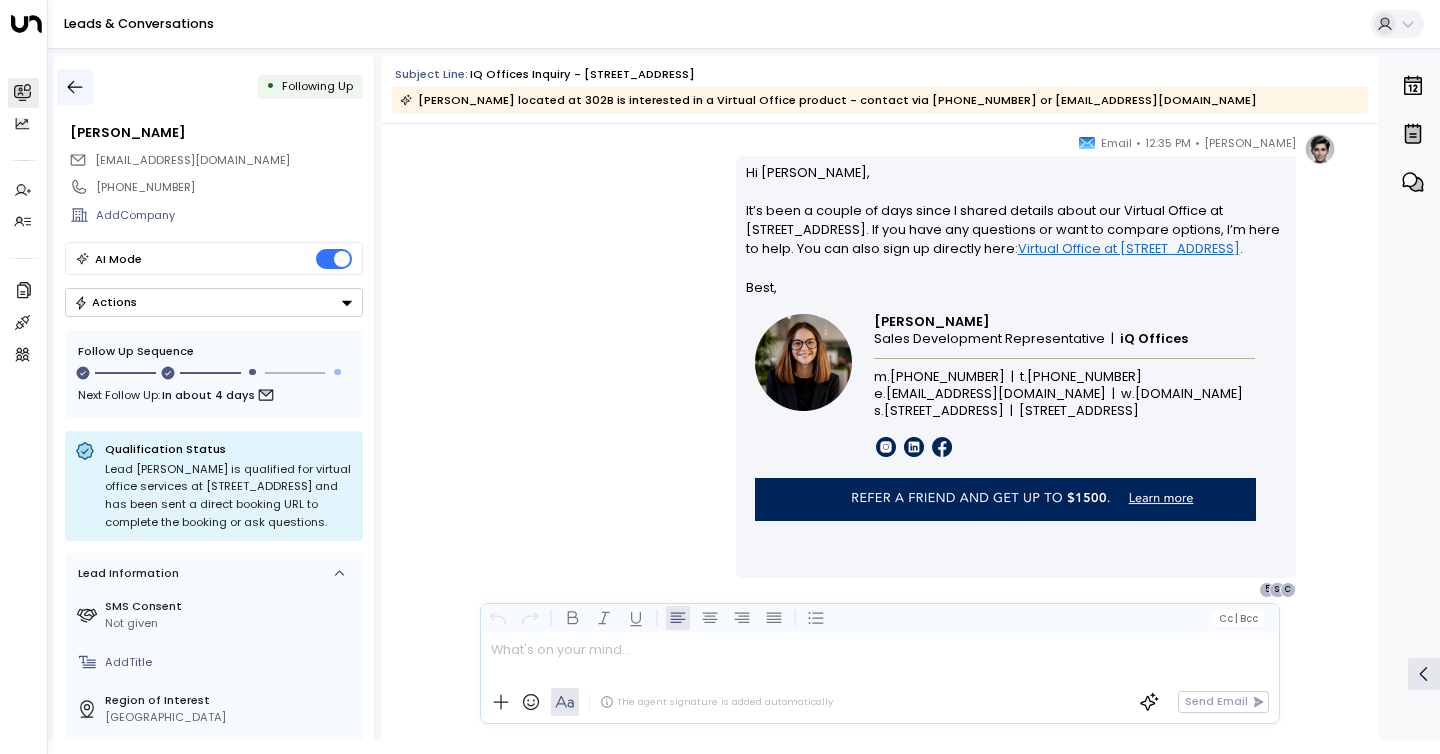 click 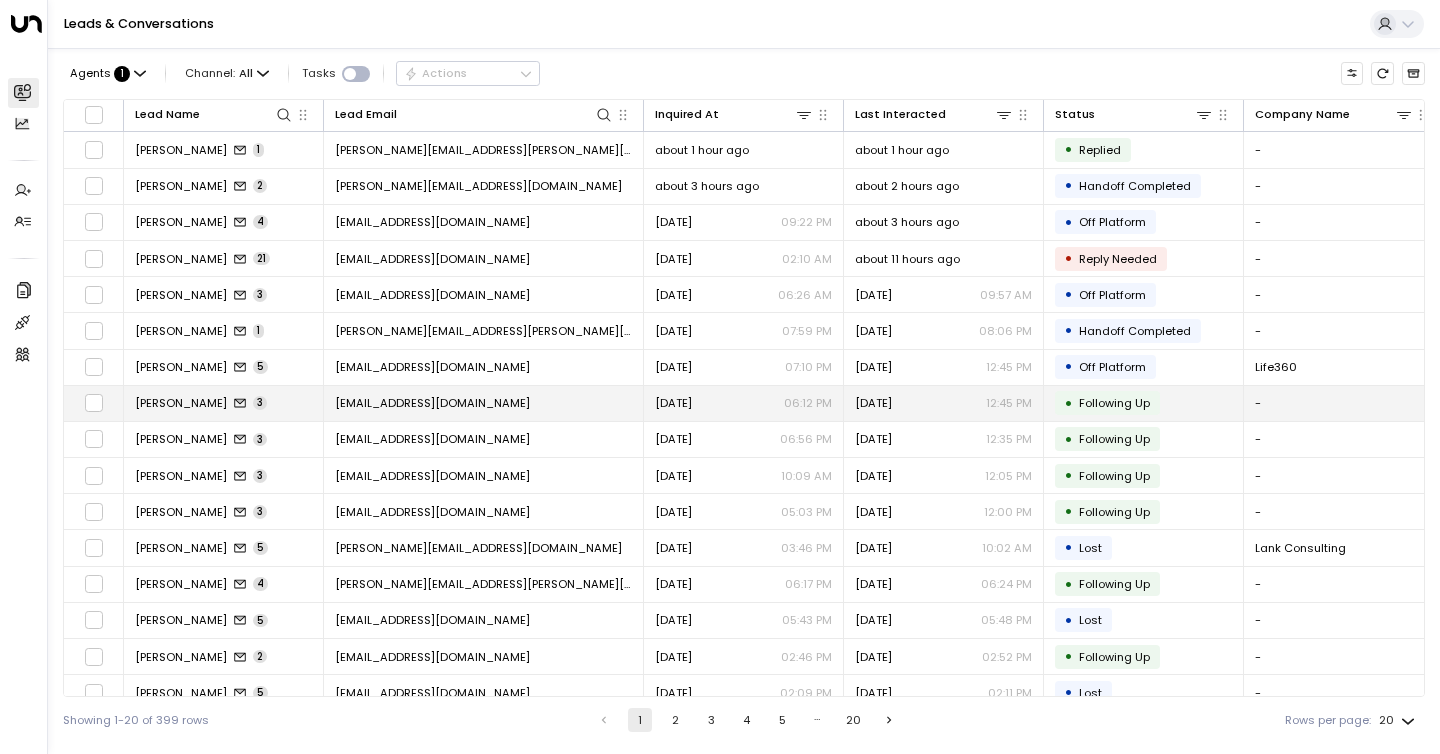 click on "06:12 PM" at bounding box center [808, 403] 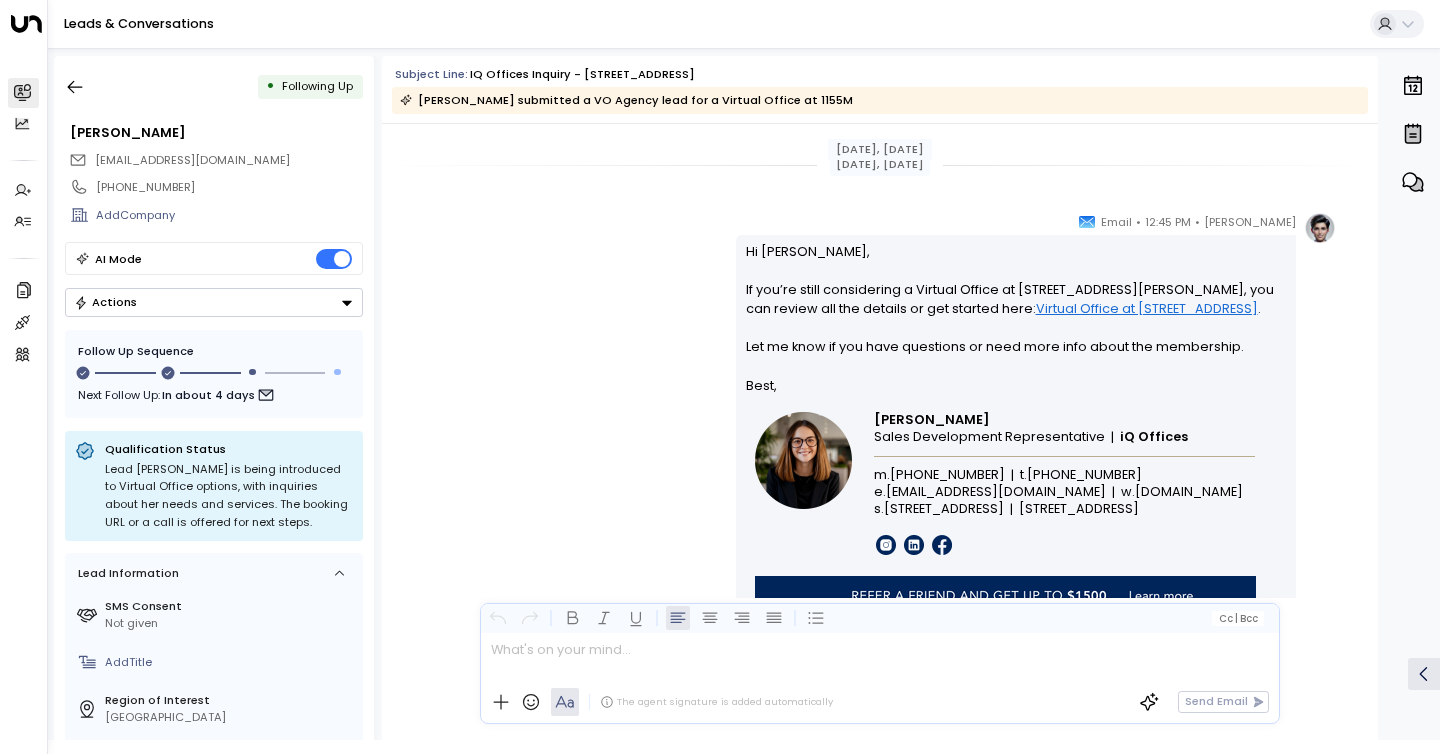 scroll, scrollTop: 2434, scrollLeft: 0, axis: vertical 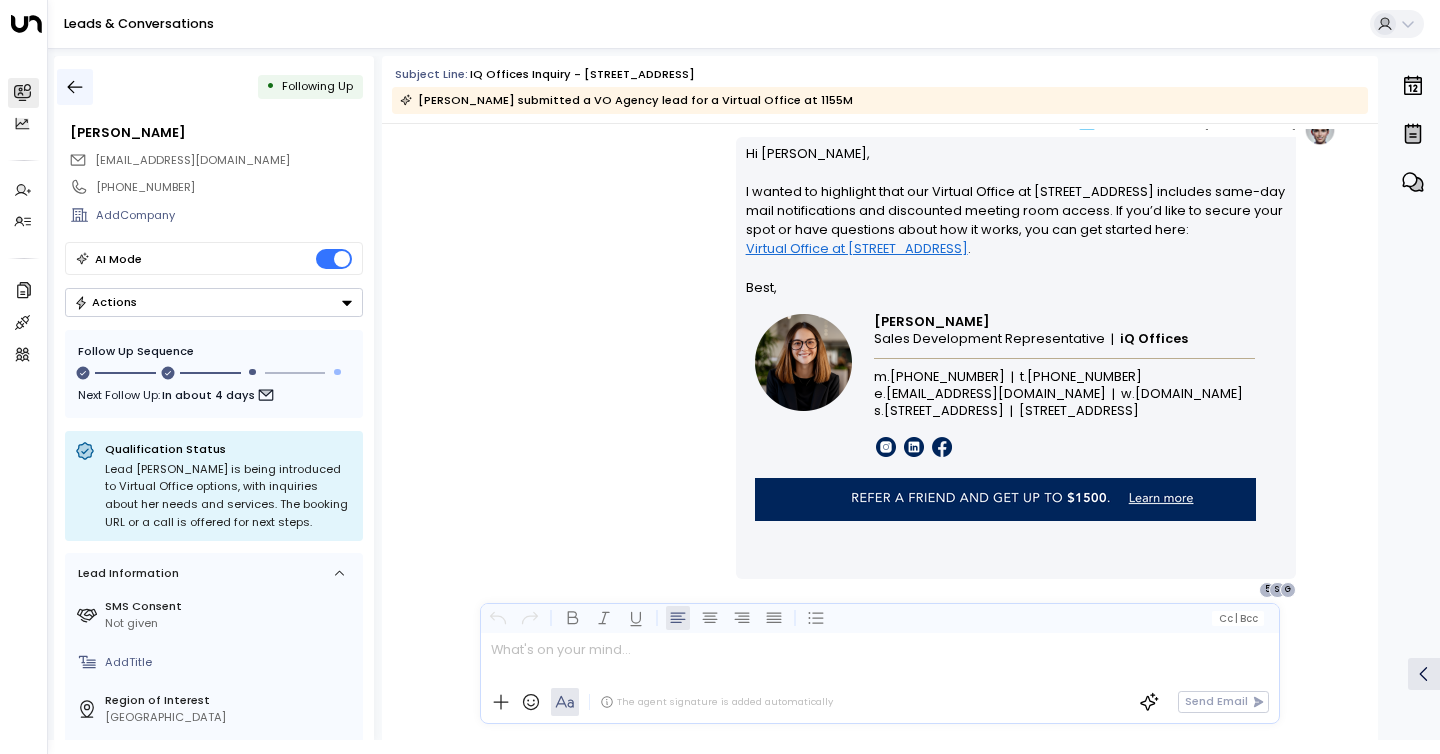click 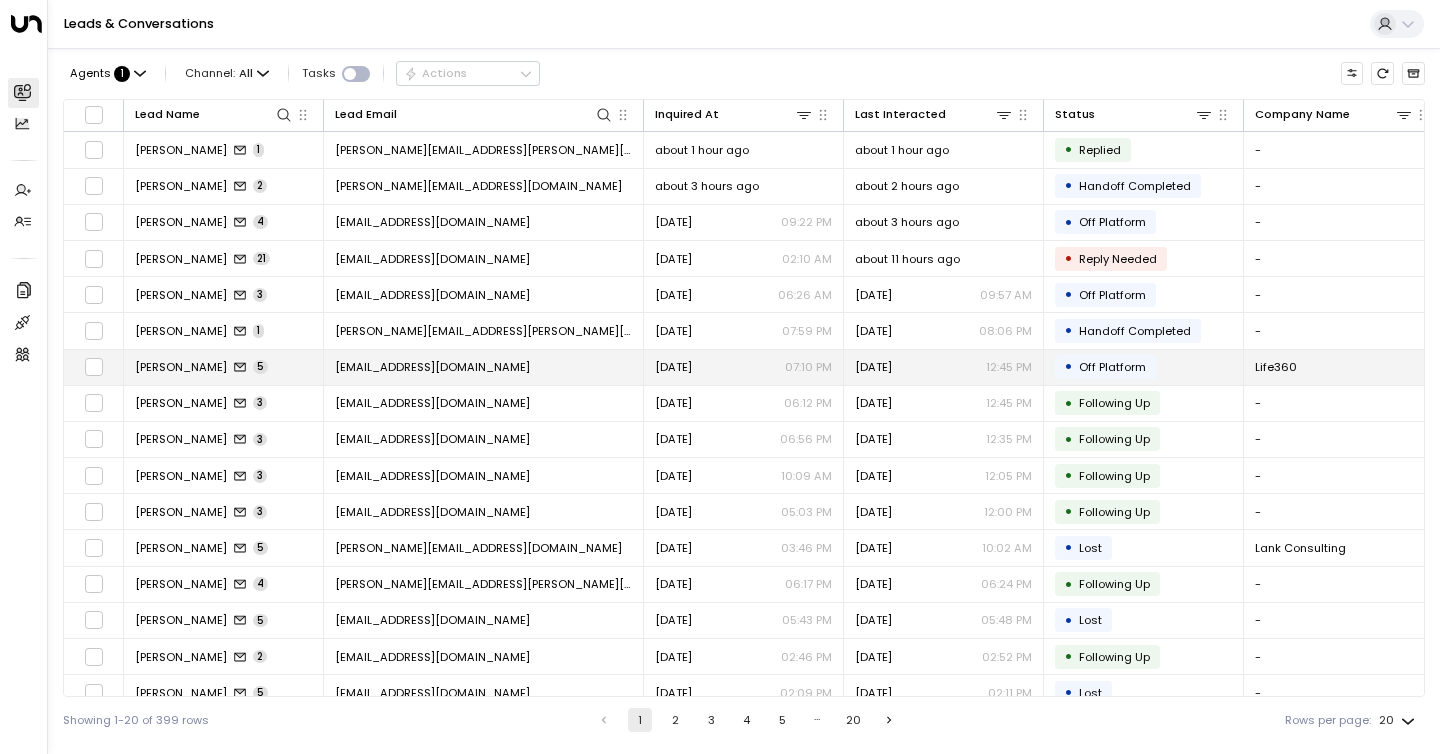click on "[EMAIL_ADDRESS][DOMAIN_NAME]" at bounding box center (484, 367) 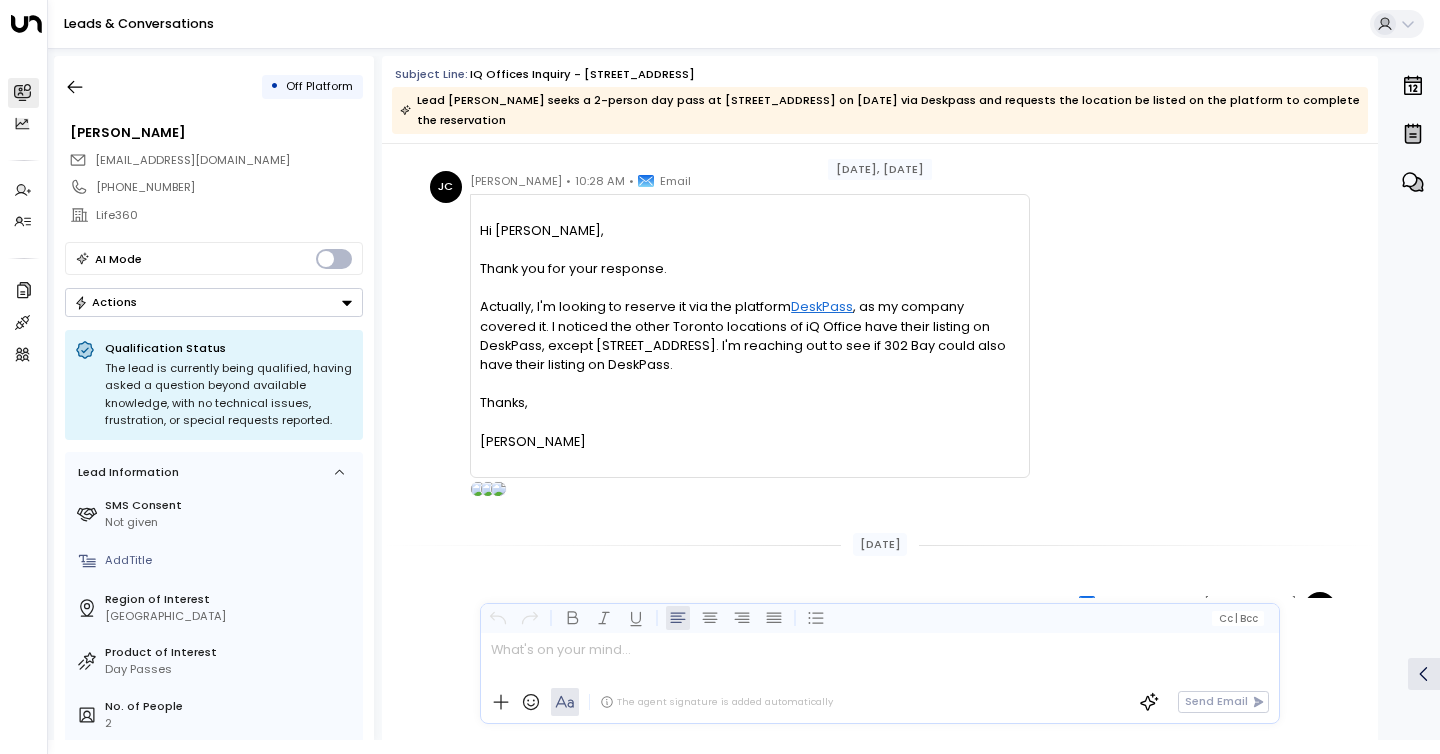 scroll, scrollTop: 3157, scrollLeft: 0, axis: vertical 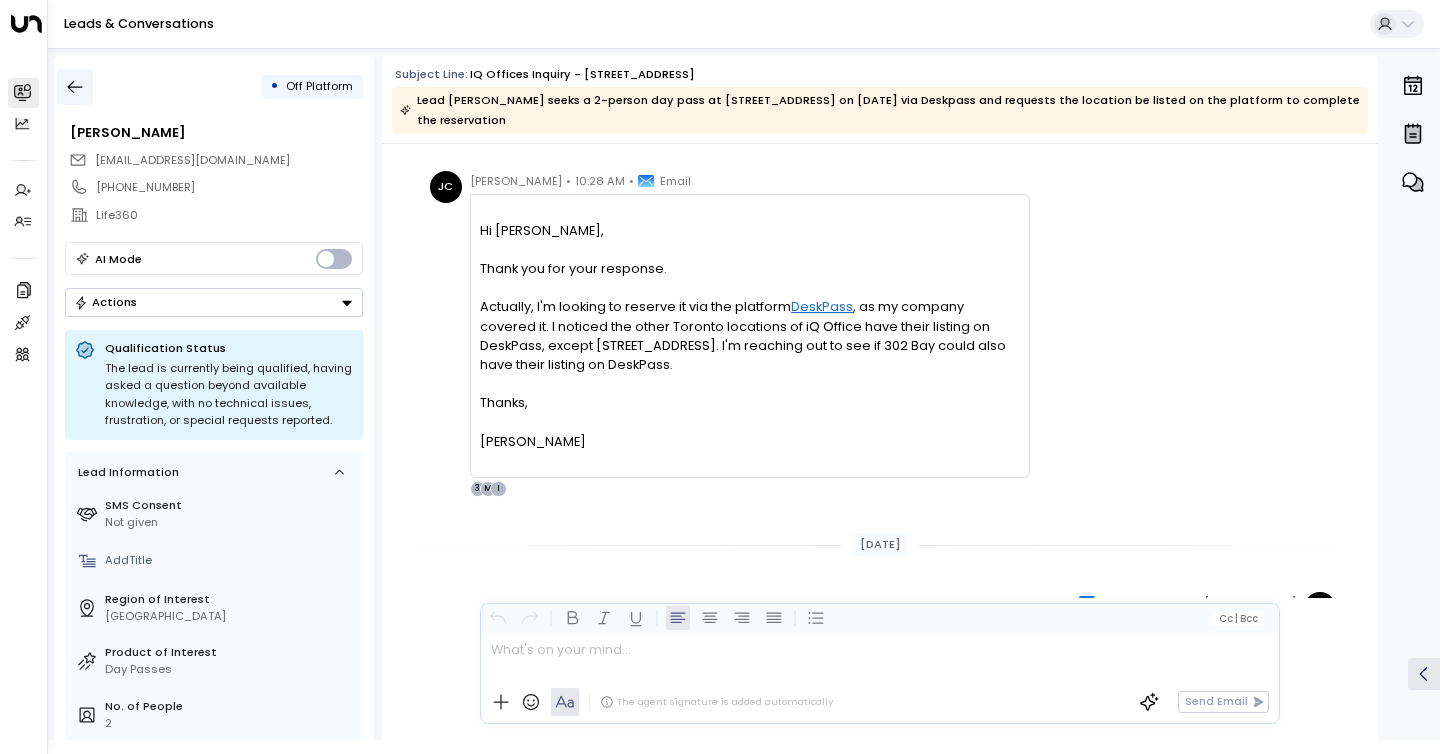 click 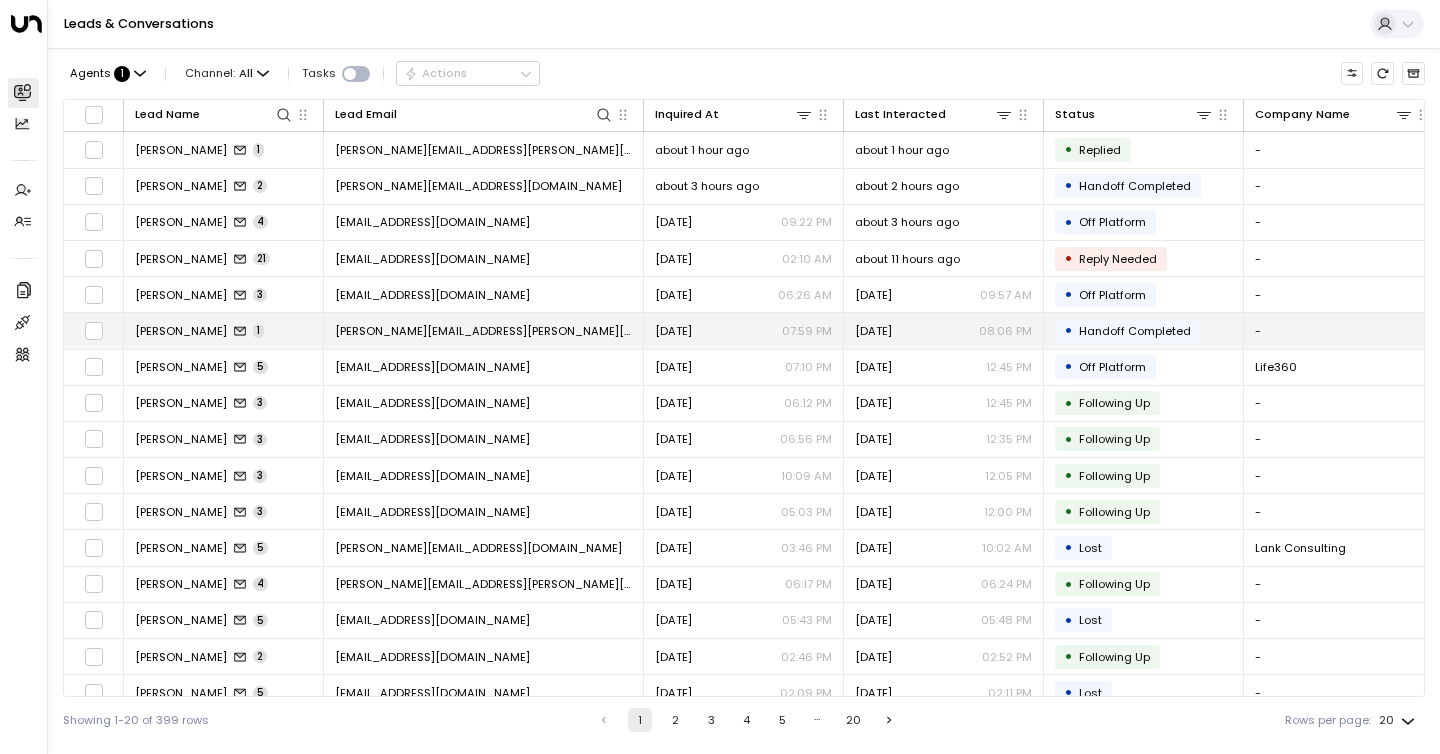 click on "[PERSON_NAME][EMAIL_ADDRESS][PERSON_NAME][DOMAIN_NAME]" at bounding box center [483, 331] 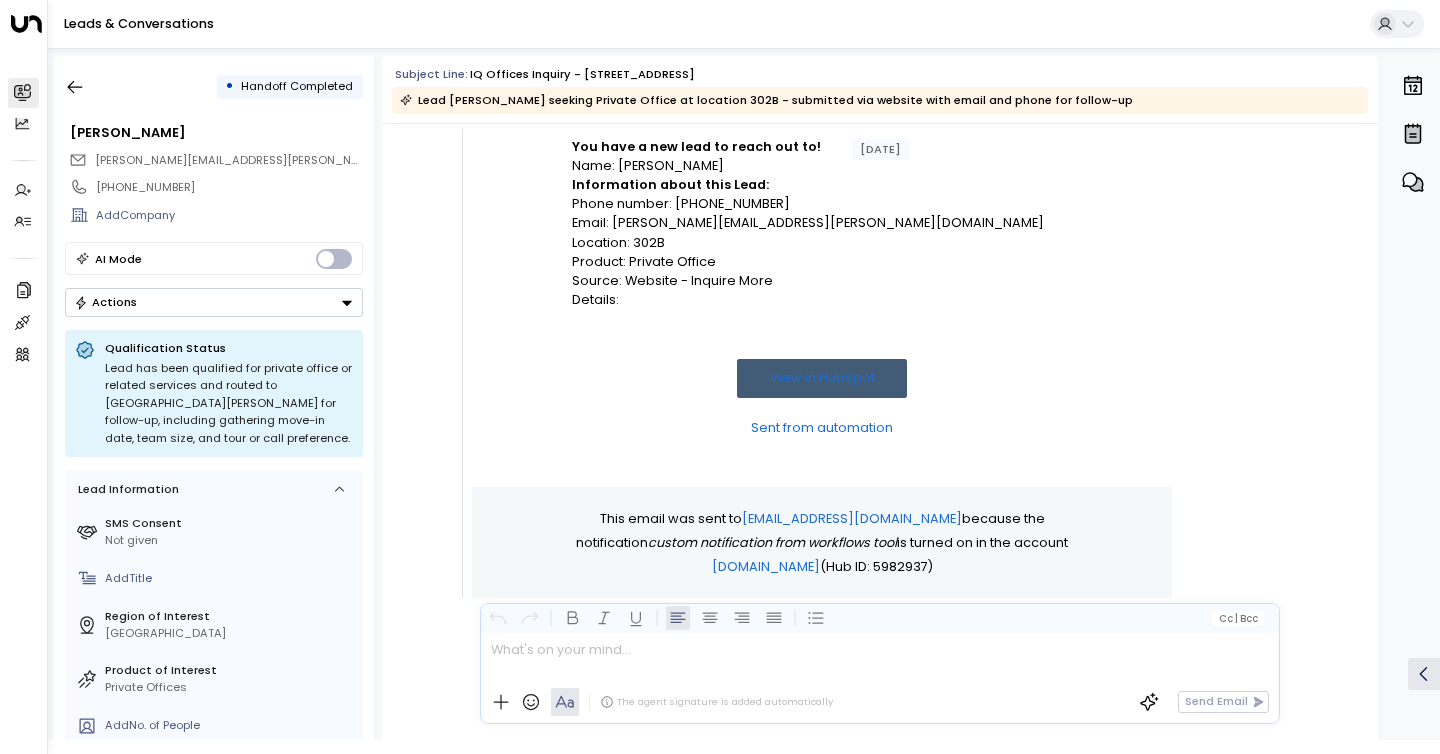 scroll, scrollTop: 169, scrollLeft: 0, axis: vertical 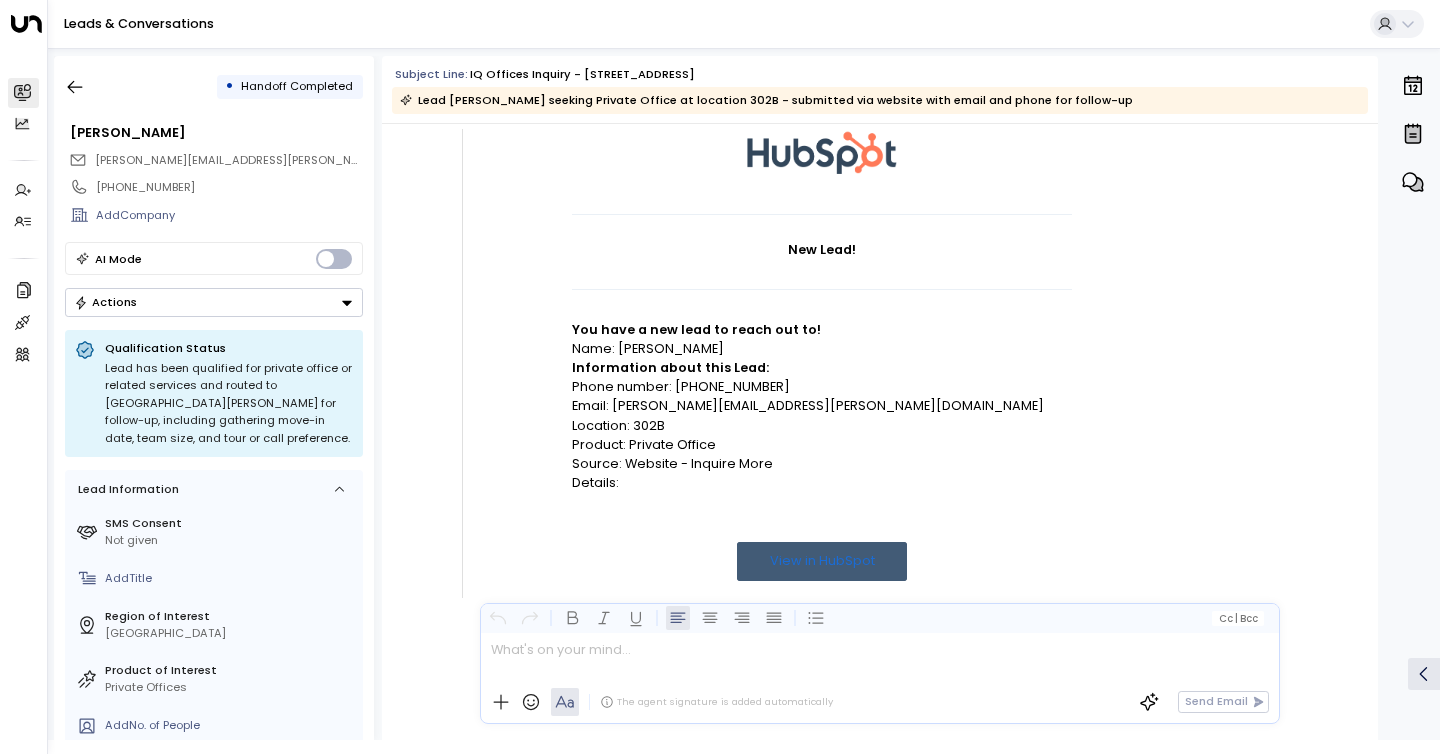 click on "Source: Website - Inquire More" at bounding box center (822, 463) 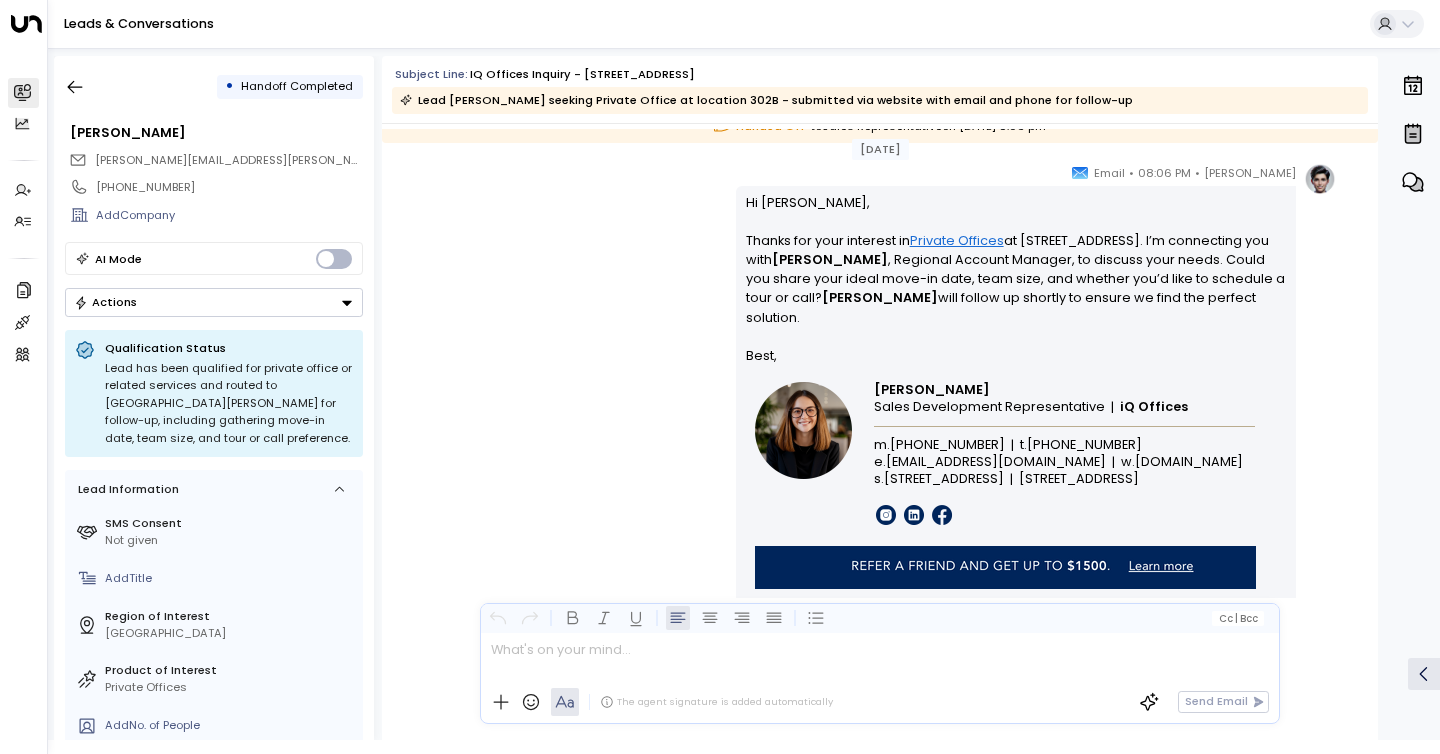 scroll, scrollTop: 1110, scrollLeft: 0, axis: vertical 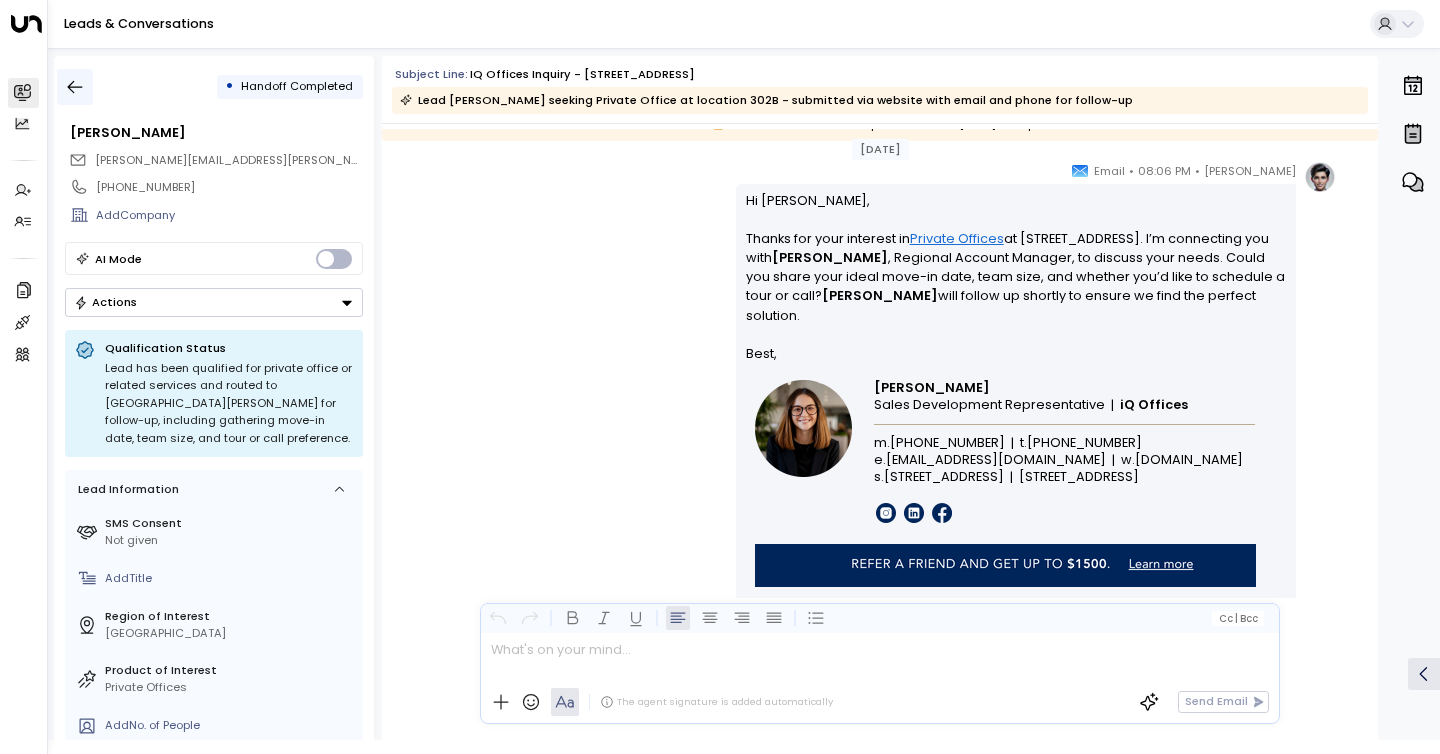 click at bounding box center [75, 87] 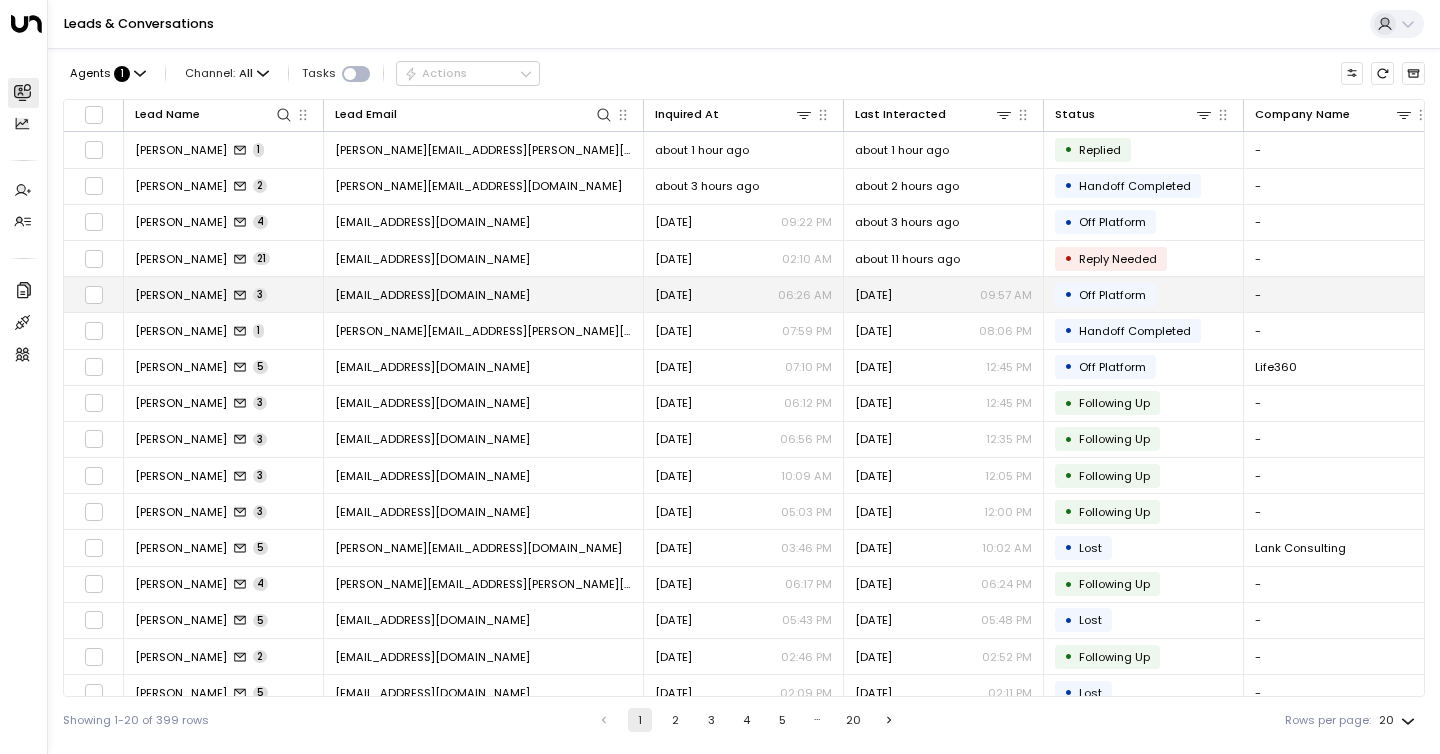 click on "[EMAIL_ADDRESS][DOMAIN_NAME]" at bounding box center (484, 294) 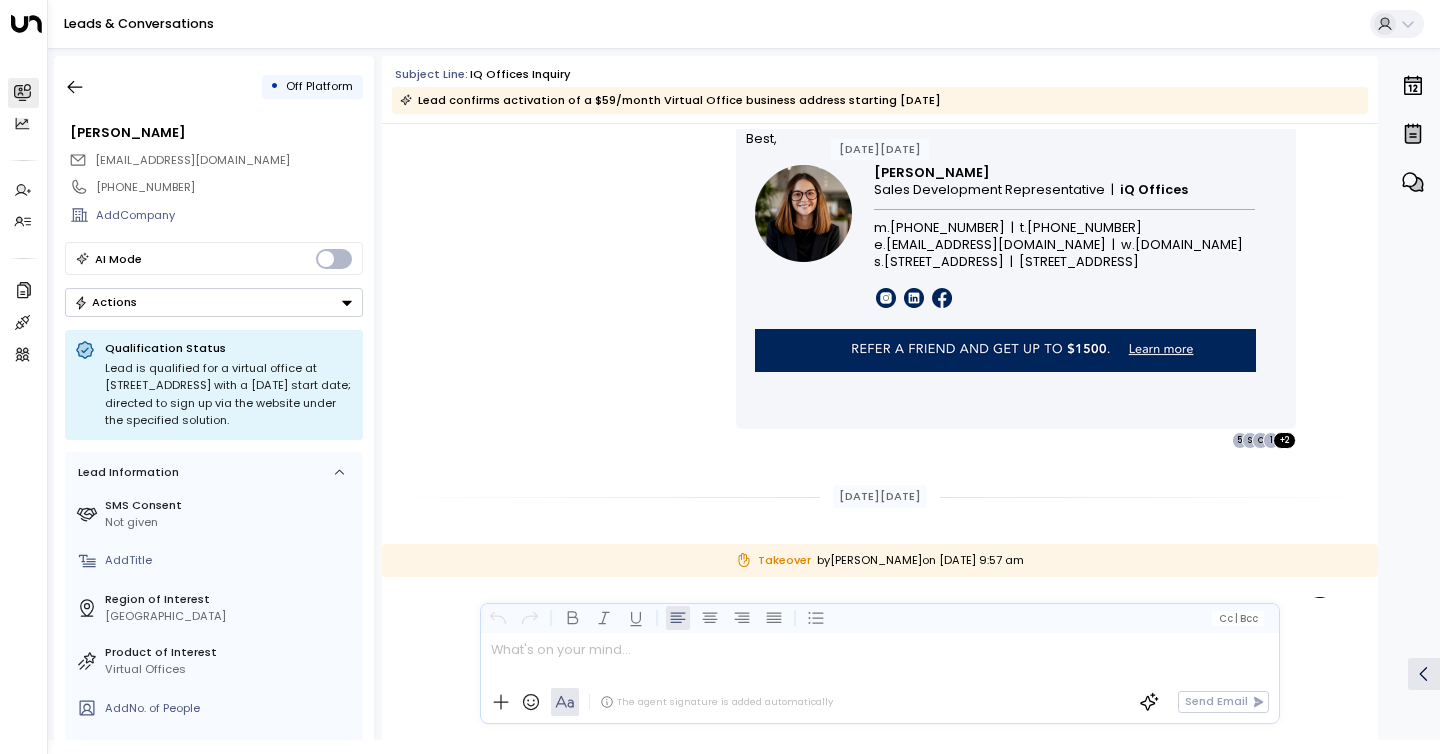 scroll, scrollTop: 186, scrollLeft: 0, axis: vertical 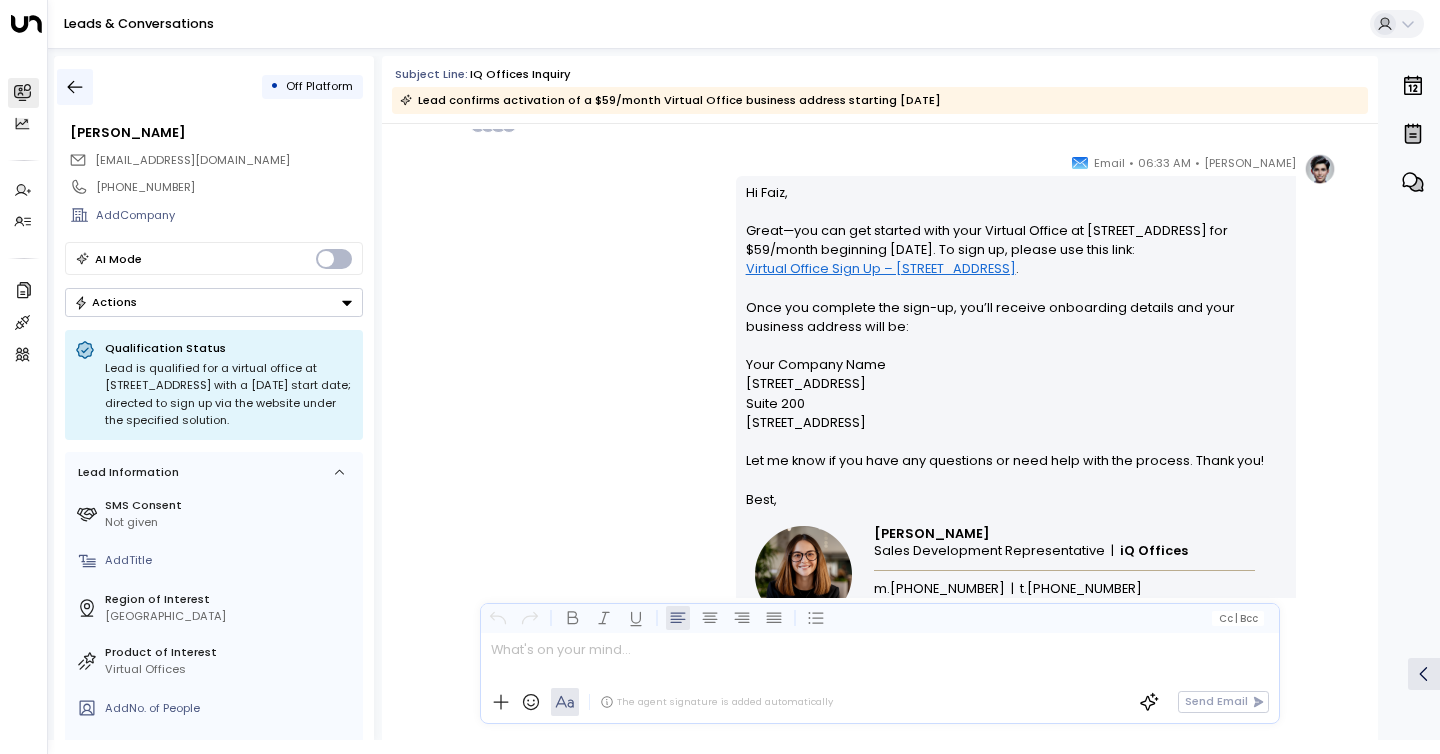 click 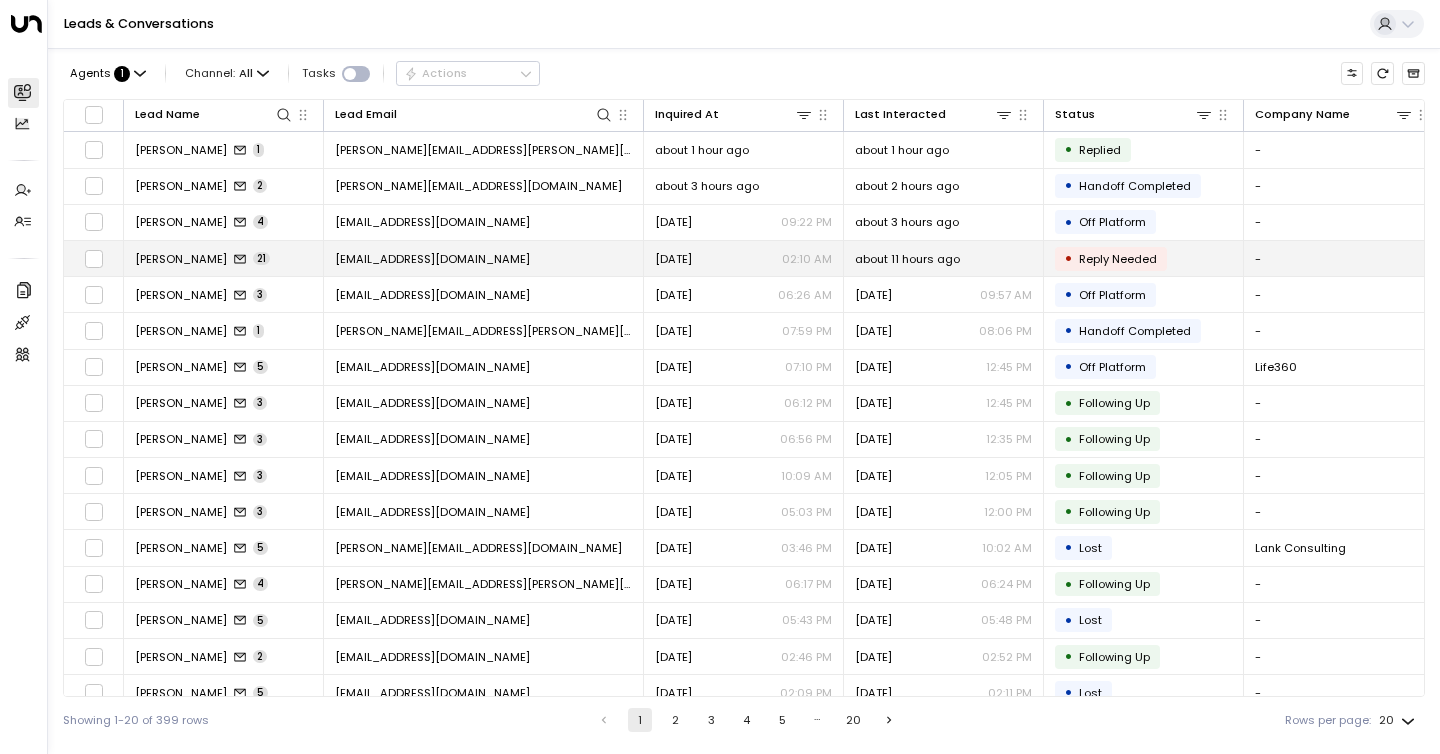 click on "[EMAIL_ADDRESS][DOMAIN_NAME]" at bounding box center [432, 259] 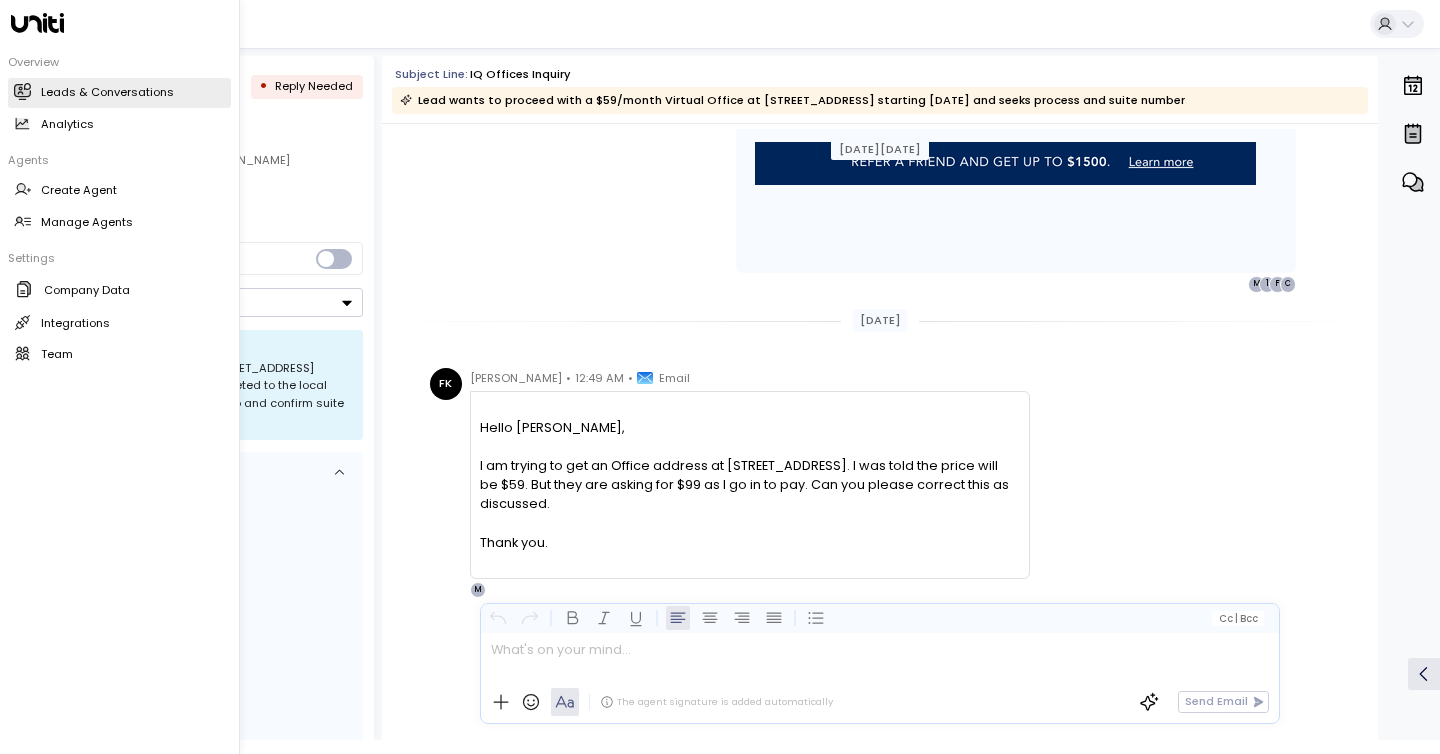 scroll, scrollTop: 15122, scrollLeft: 0, axis: vertical 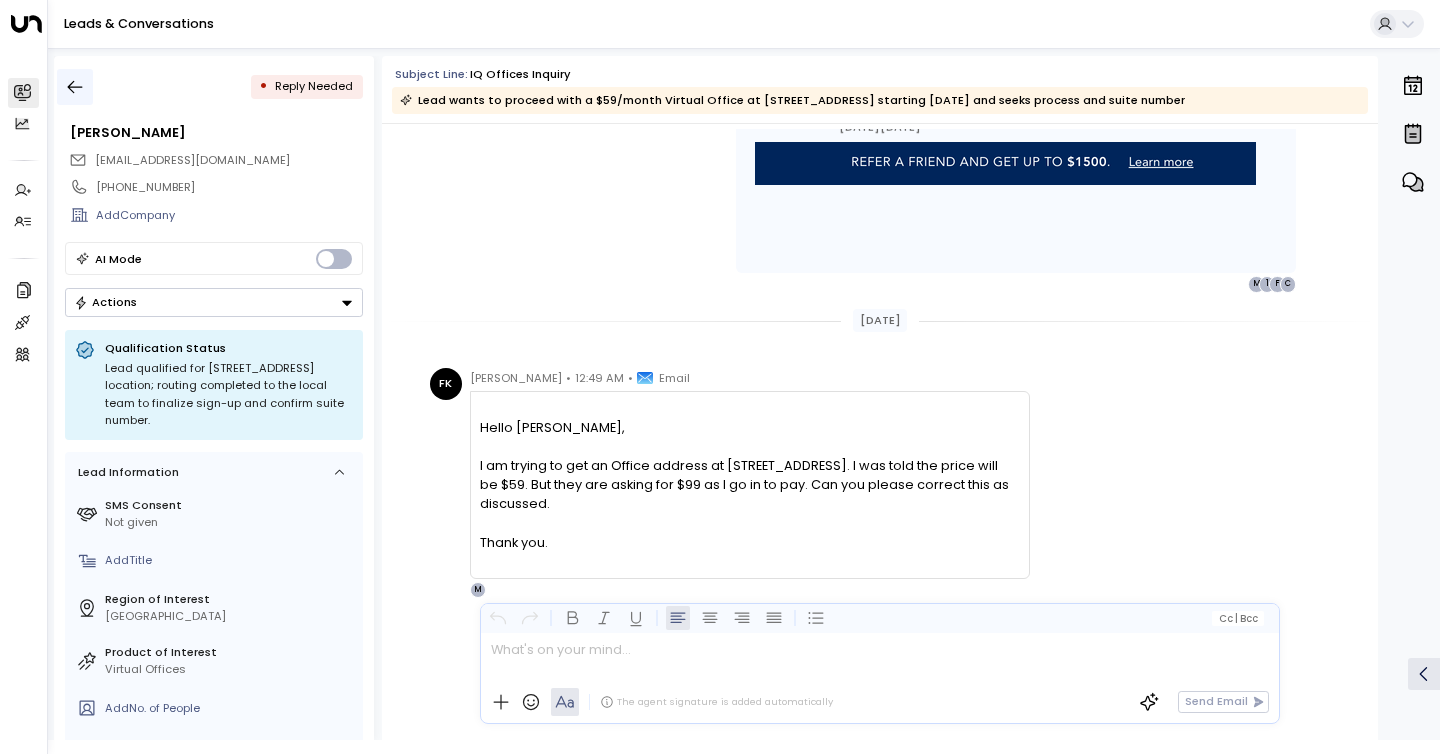 click at bounding box center (75, 87) 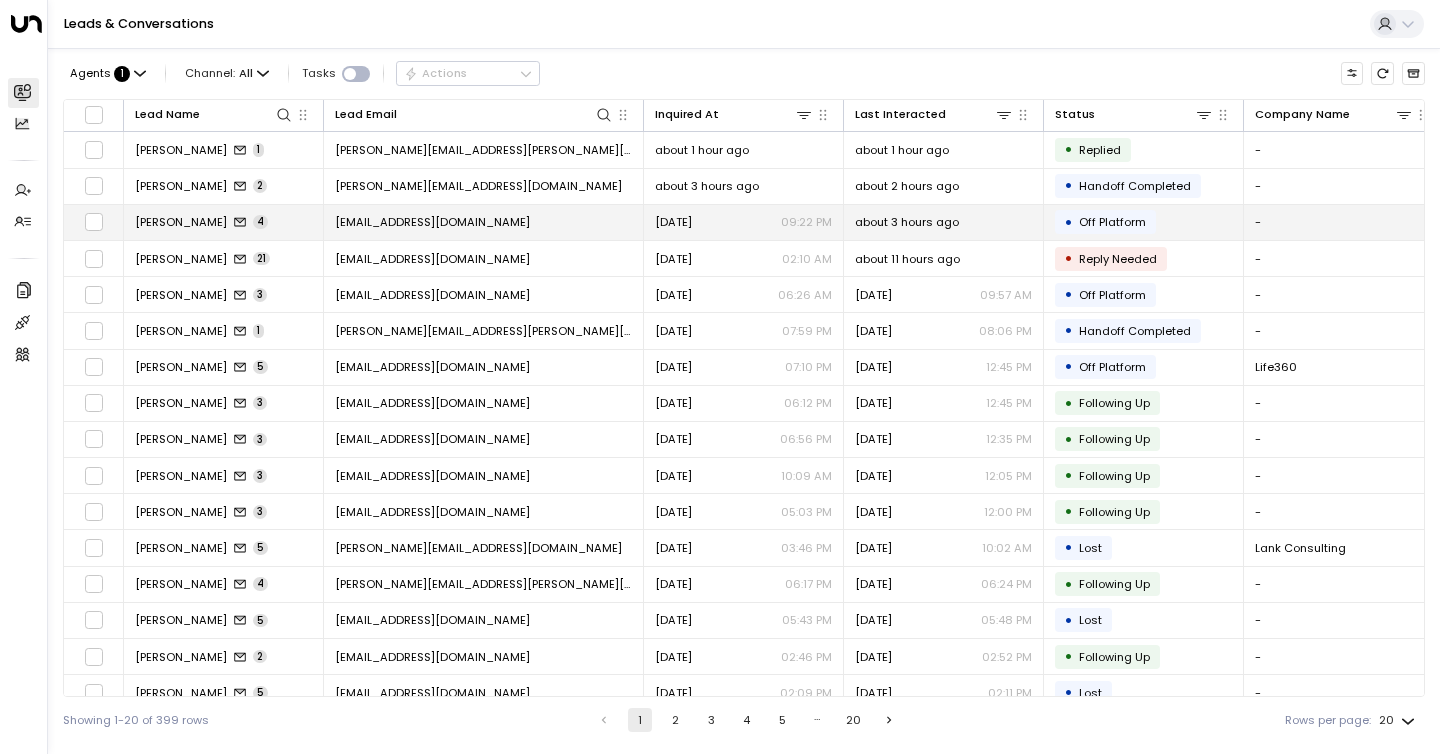 click on "[EMAIL_ADDRESS][DOMAIN_NAME]" at bounding box center [432, 222] 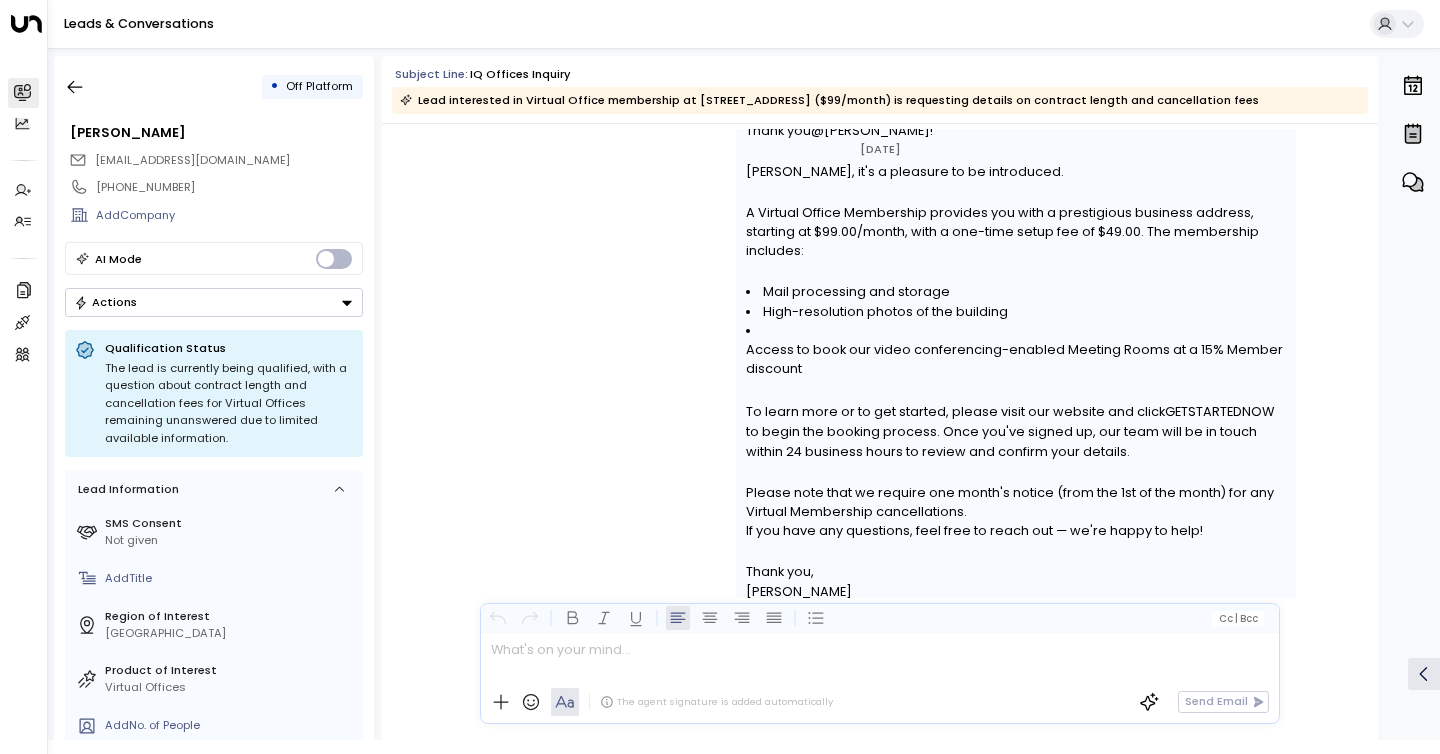 scroll, scrollTop: 3305, scrollLeft: 0, axis: vertical 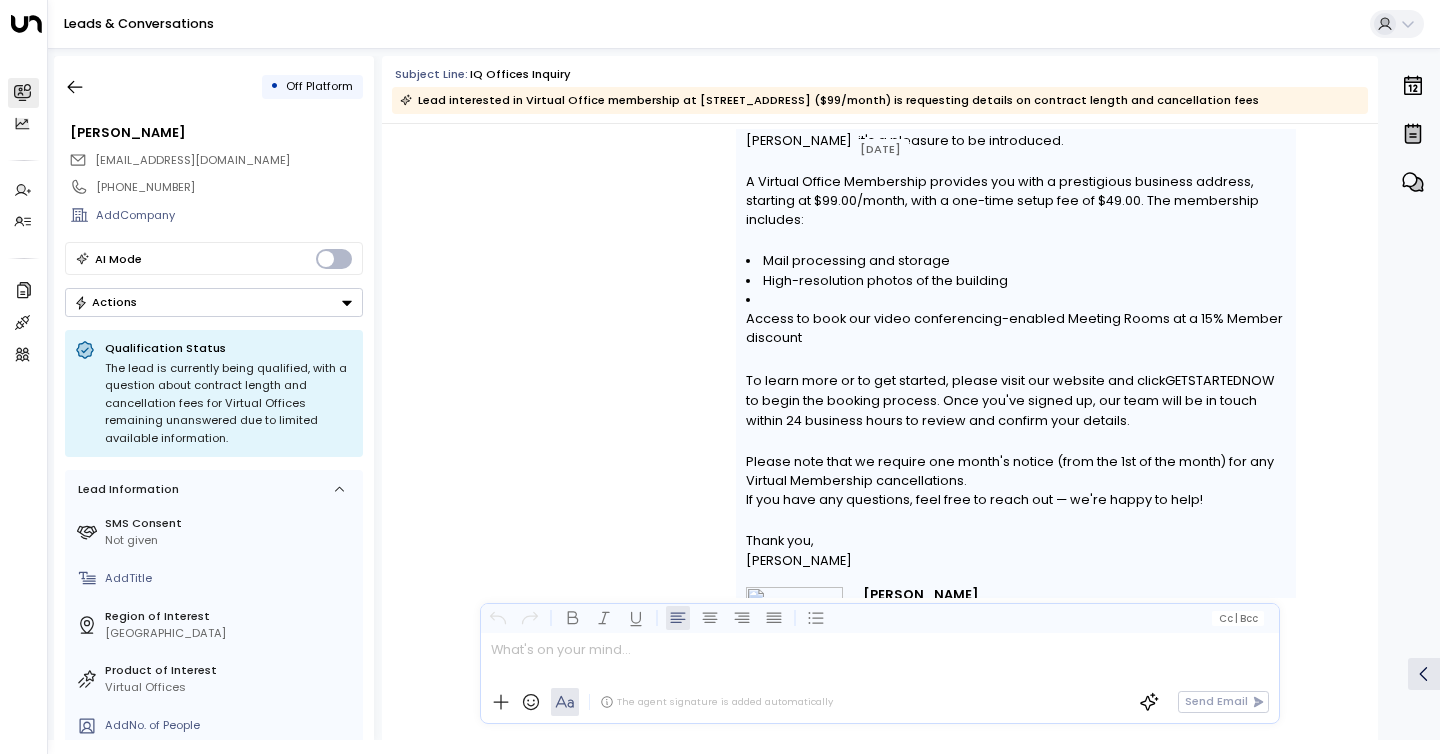 click on "Access to book our video conferencing-enabled Meeting Rooms at a 15% Member discount" at bounding box center [1016, 319] 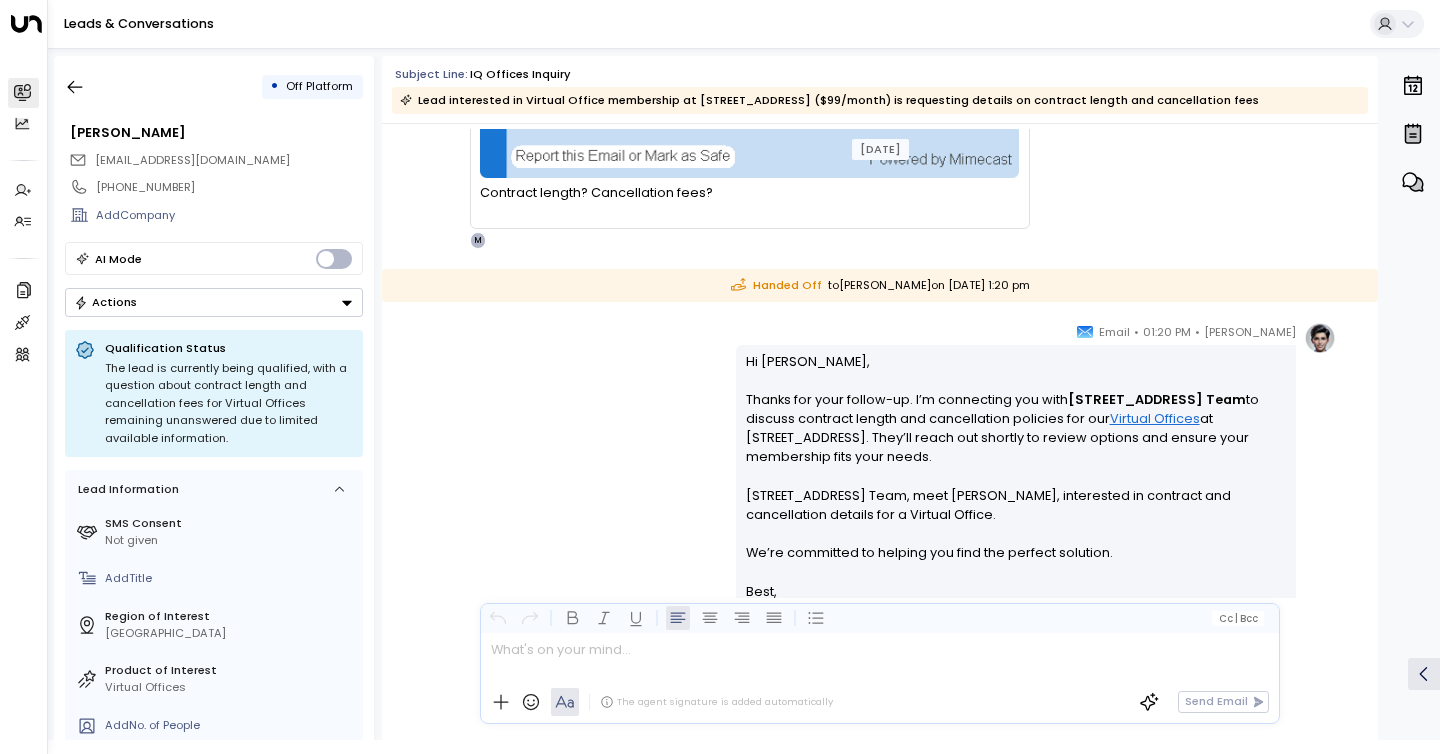 scroll, scrollTop: 2020, scrollLeft: 0, axis: vertical 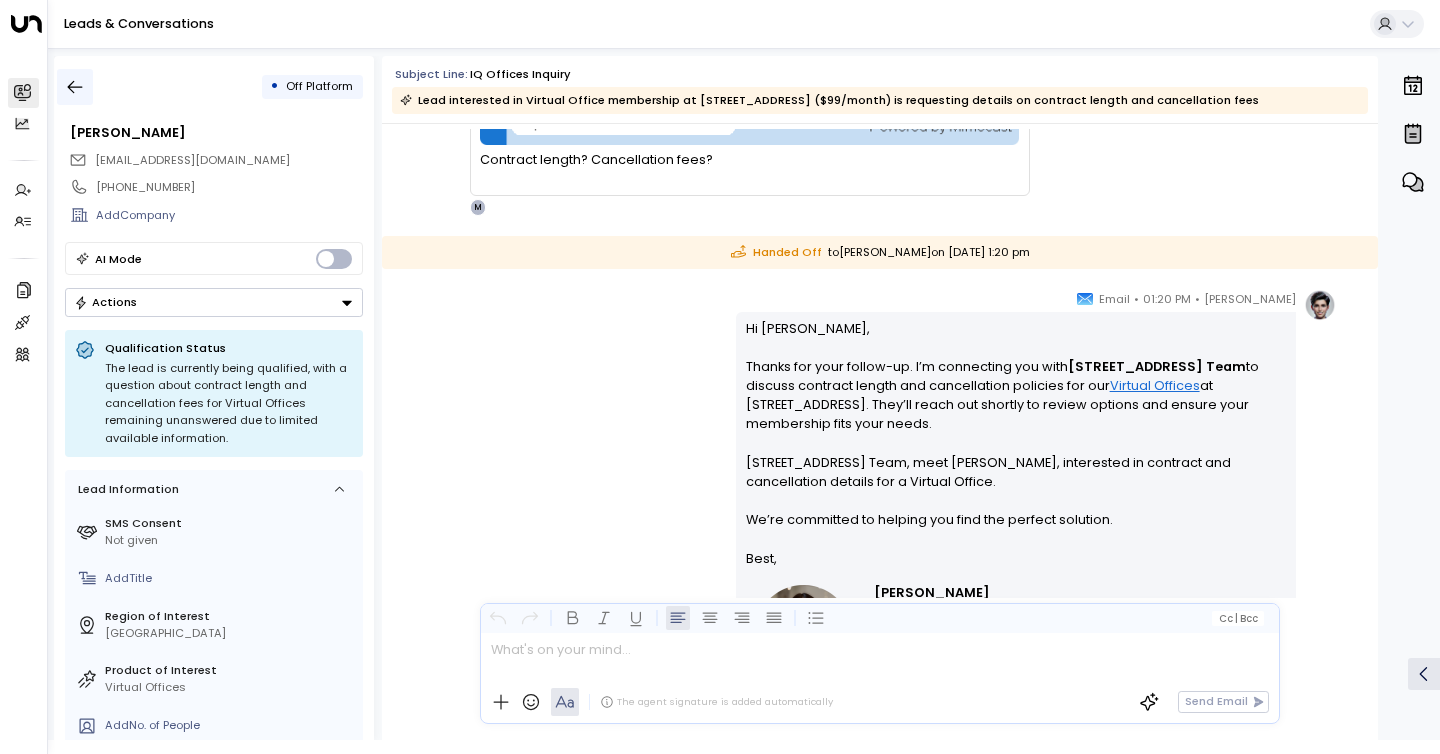 click 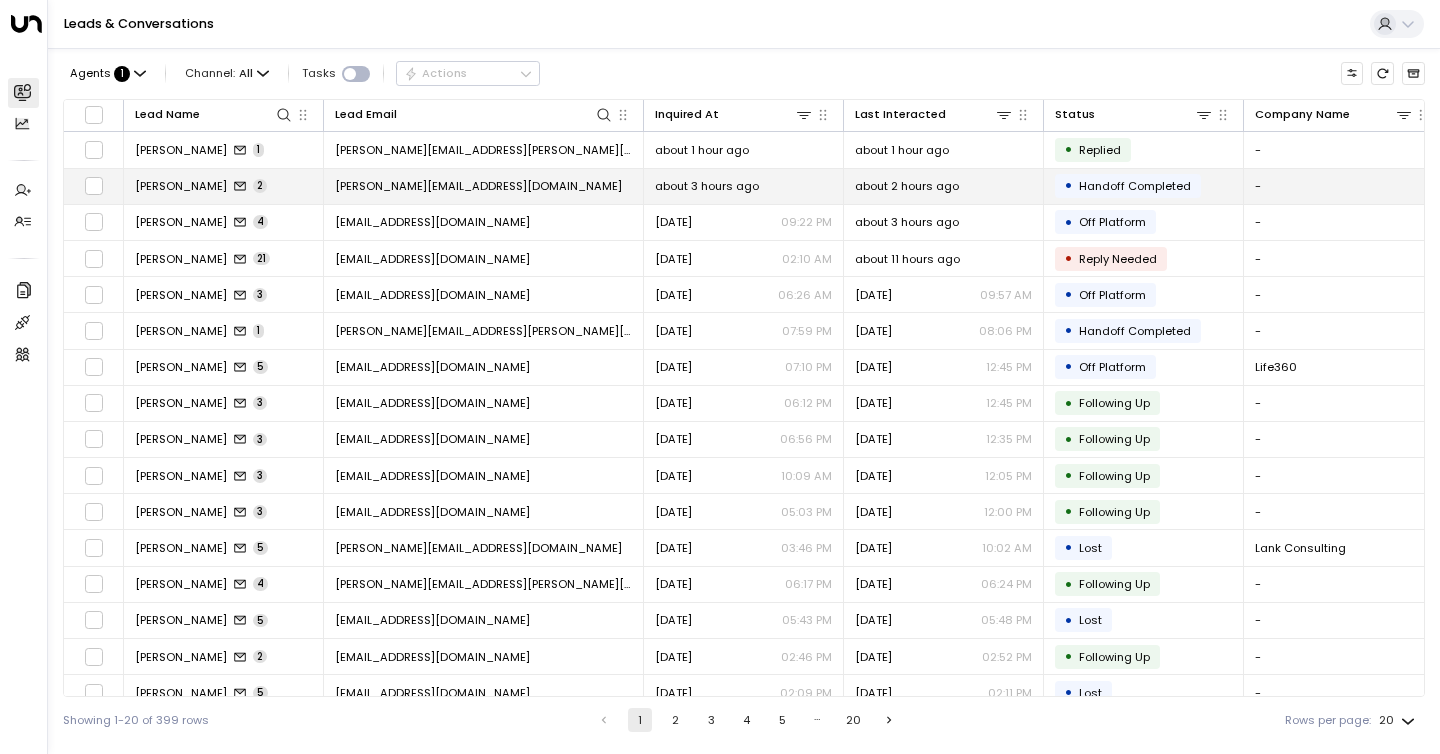 click on "[PERSON_NAME][EMAIL_ADDRESS][DOMAIN_NAME]" at bounding box center (478, 186) 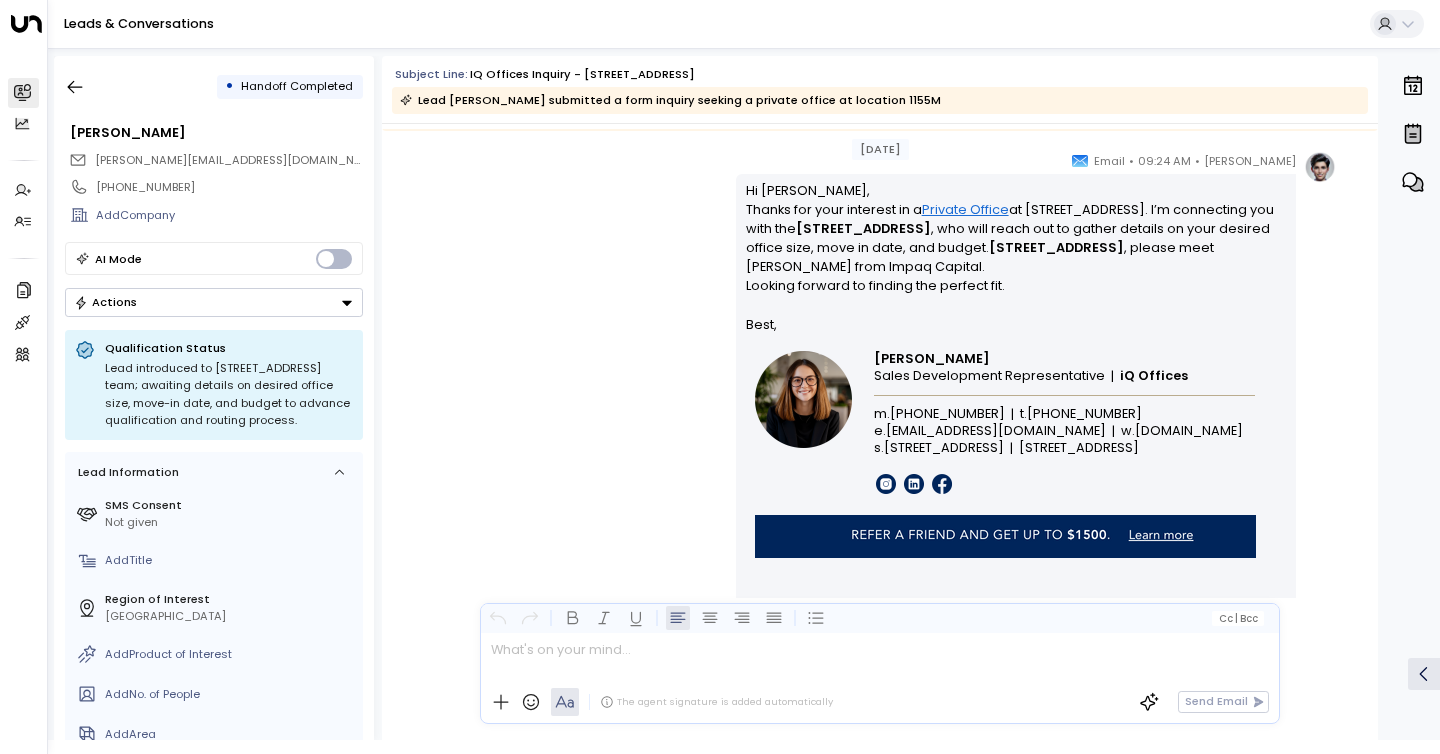 scroll, scrollTop: 1105, scrollLeft: 0, axis: vertical 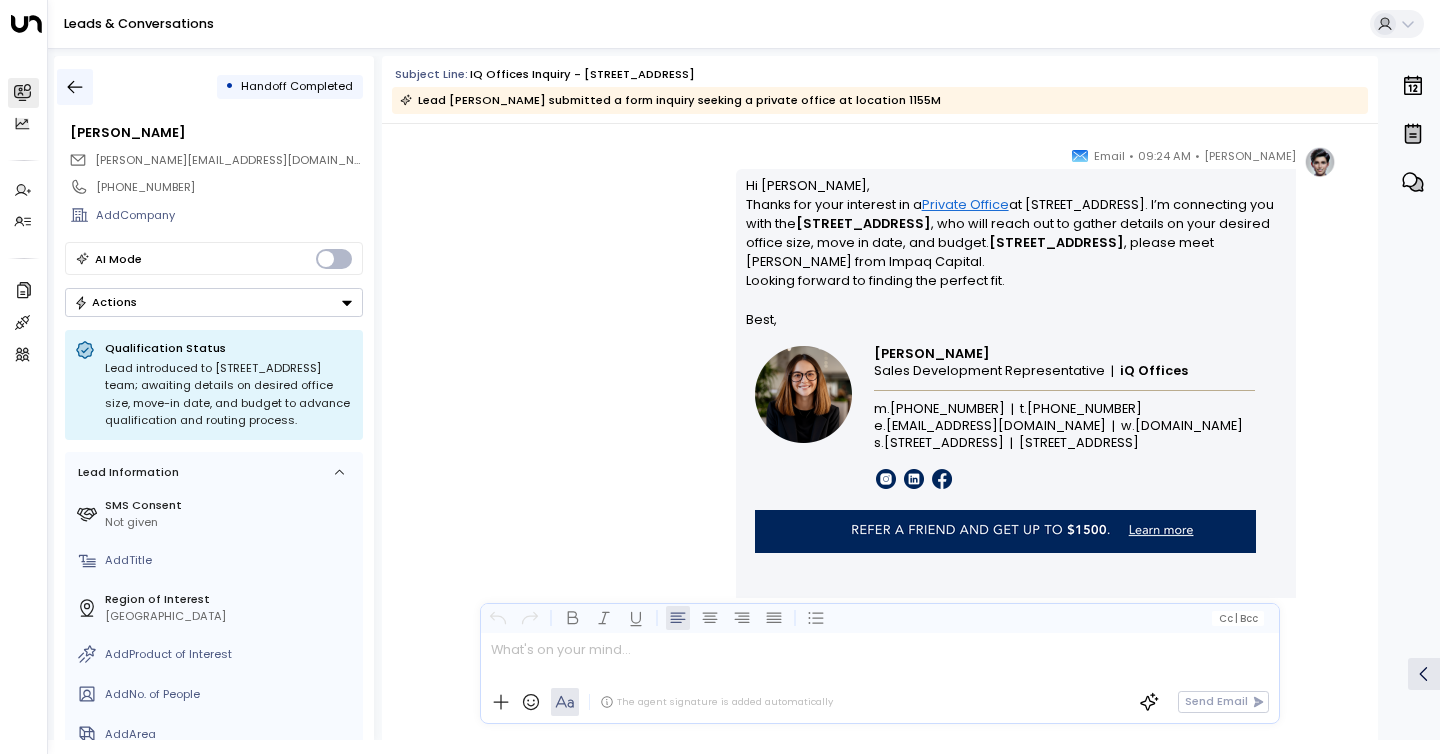 click 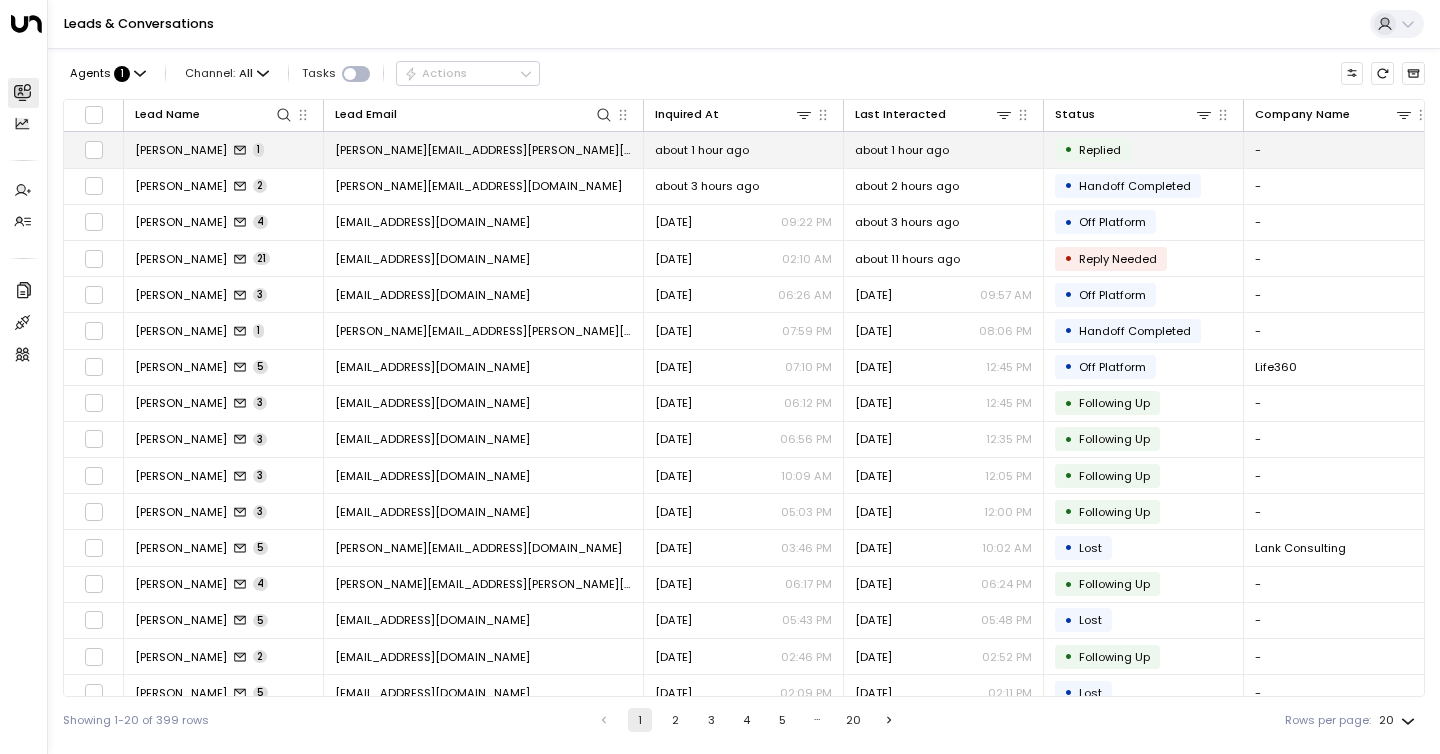 click on "[PERSON_NAME][EMAIL_ADDRESS][PERSON_NAME][DOMAIN_NAME]" at bounding box center [483, 150] 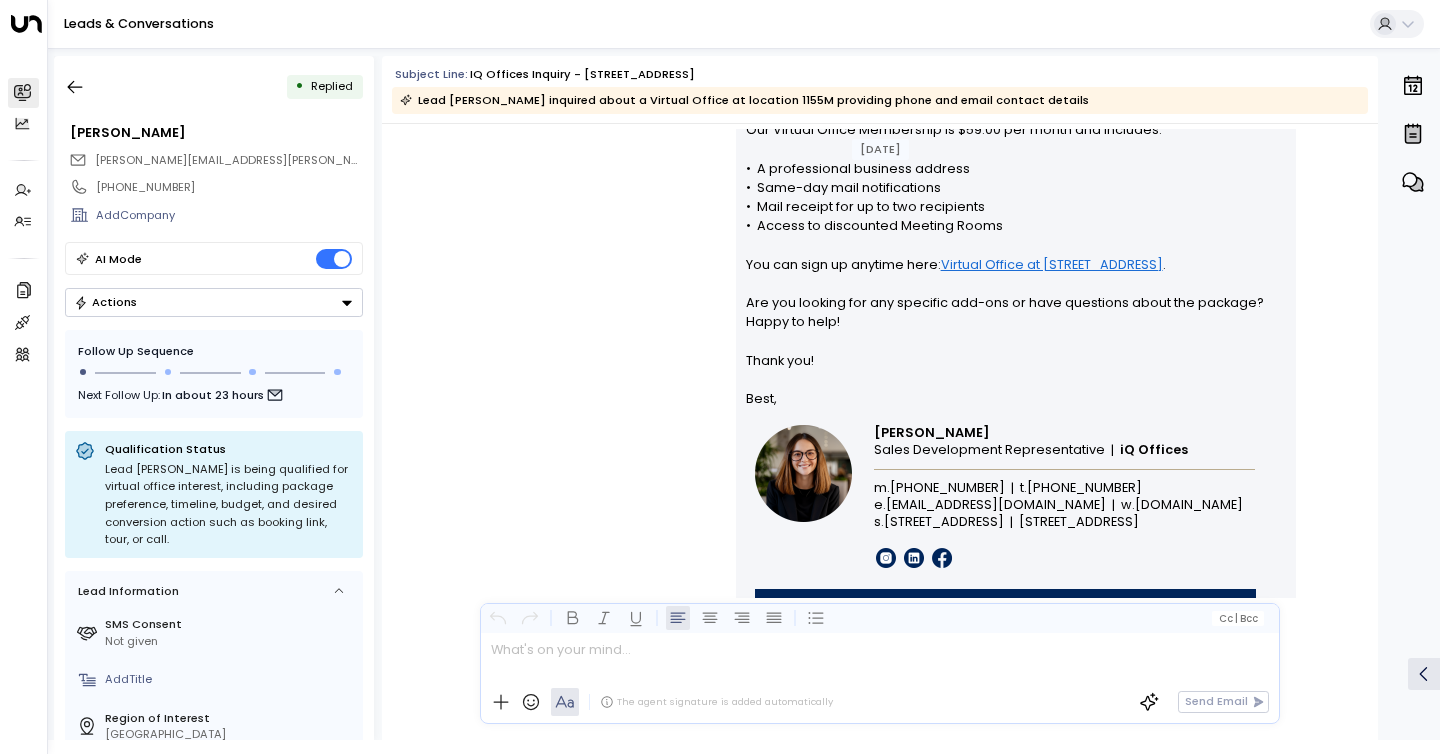 scroll, scrollTop: 1295, scrollLeft: 0, axis: vertical 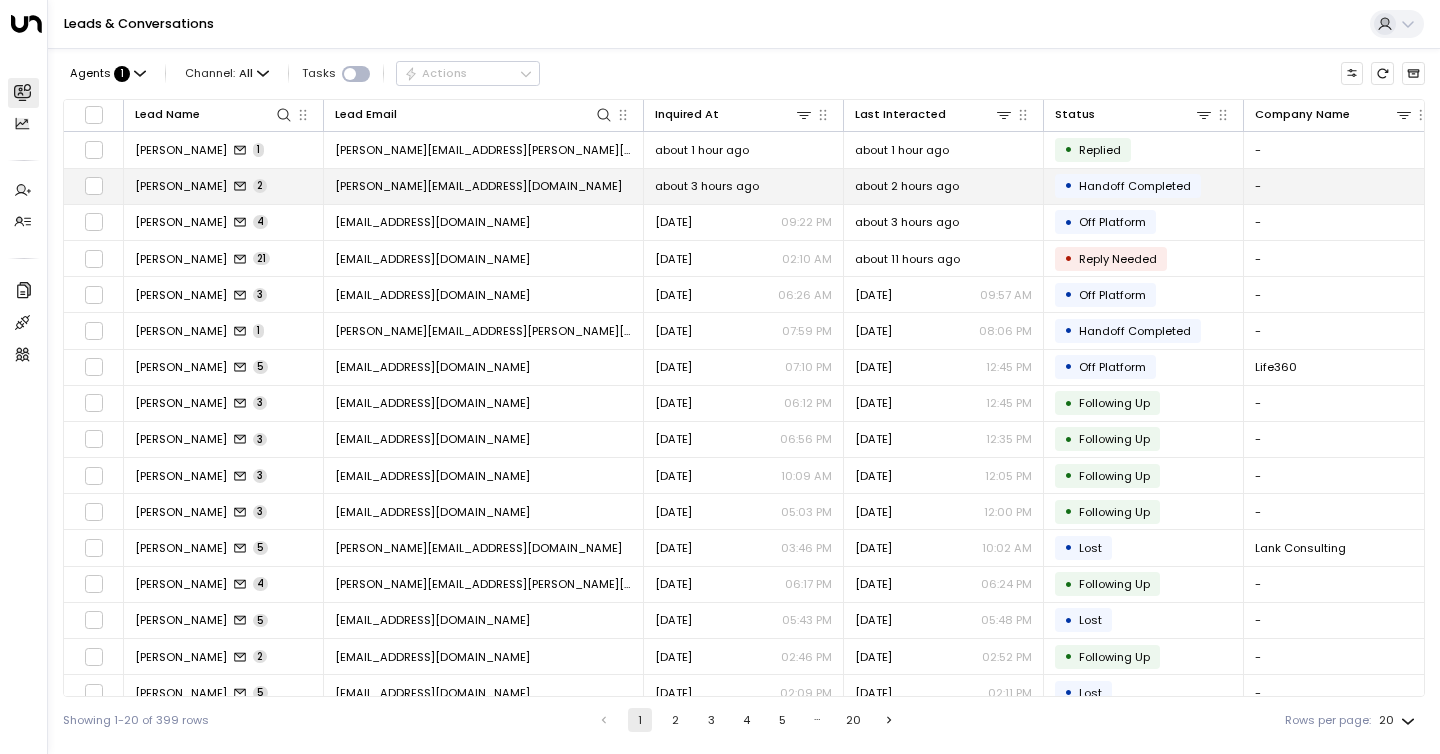 click on "[PERSON_NAME][EMAIL_ADDRESS][DOMAIN_NAME]" at bounding box center (478, 186) 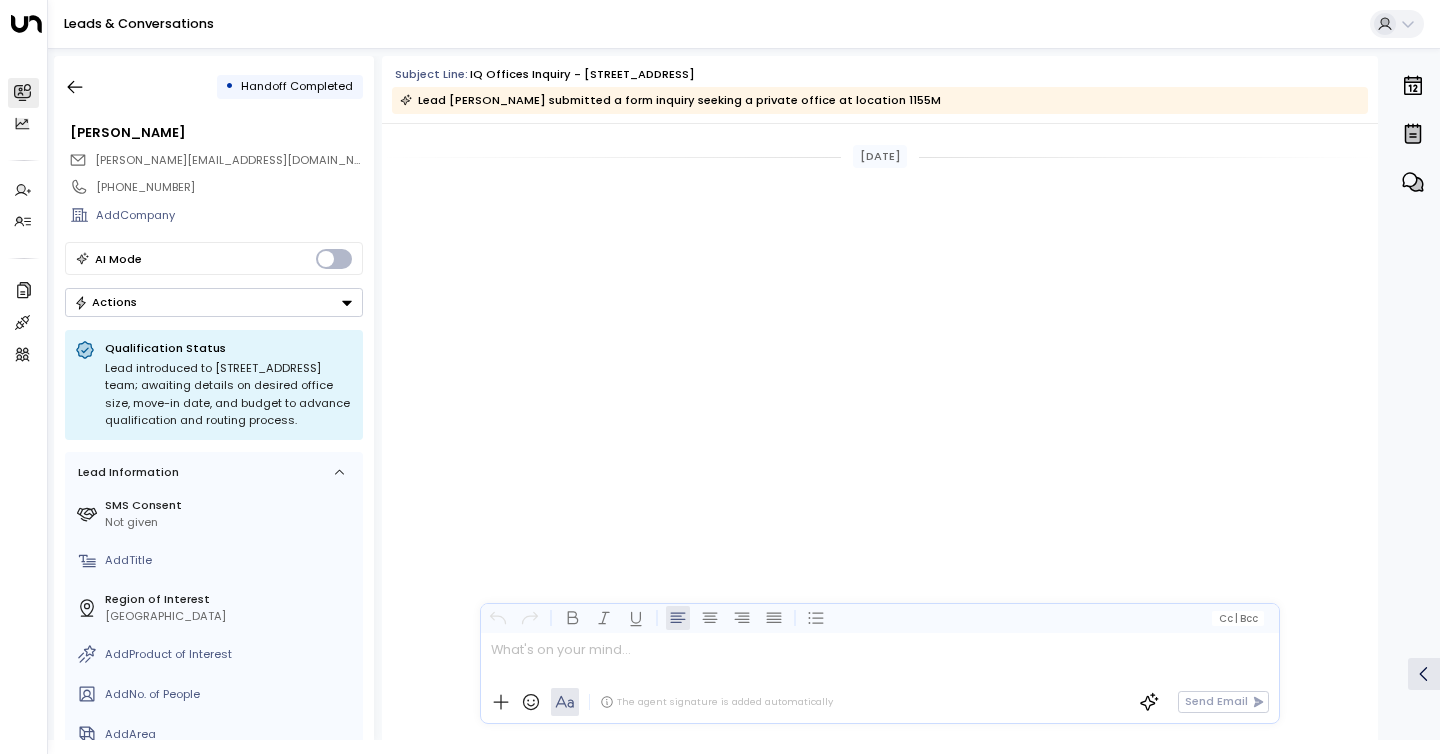 scroll, scrollTop: 1334, scrollLeft: 0, axis: vertical 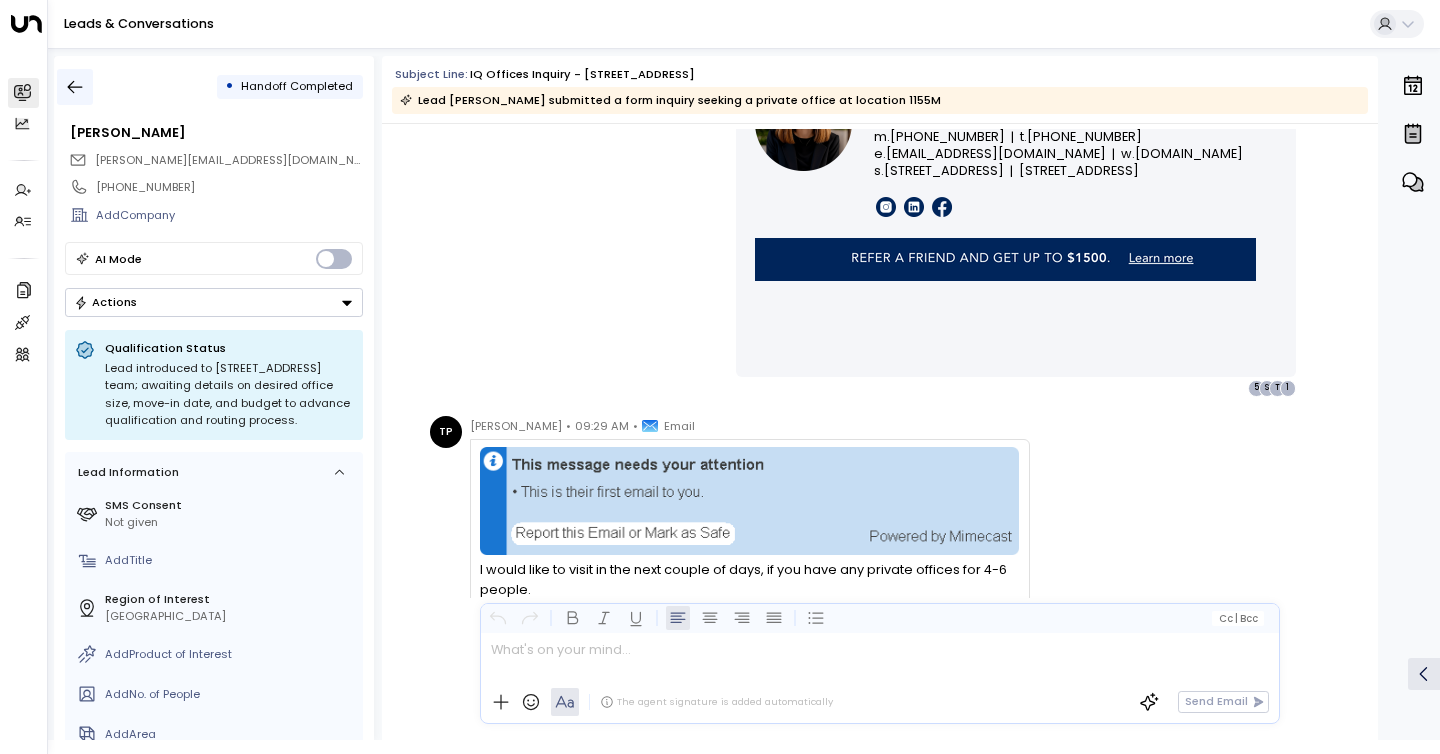 click 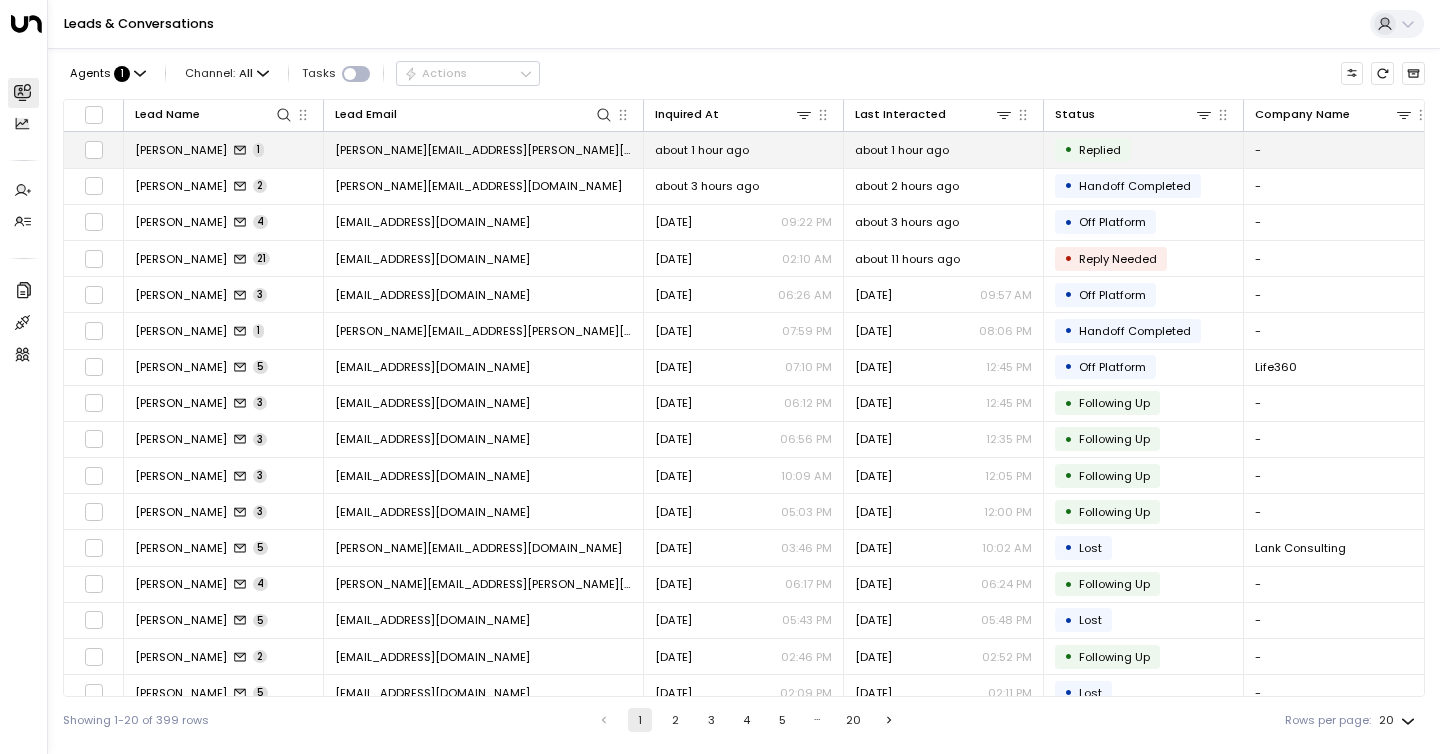 click on "[PERSON_NAME][EMAIL_ADDRESS][PERSON_NAME][DOMAIN_NAME]" at bounding box center (483, 150) 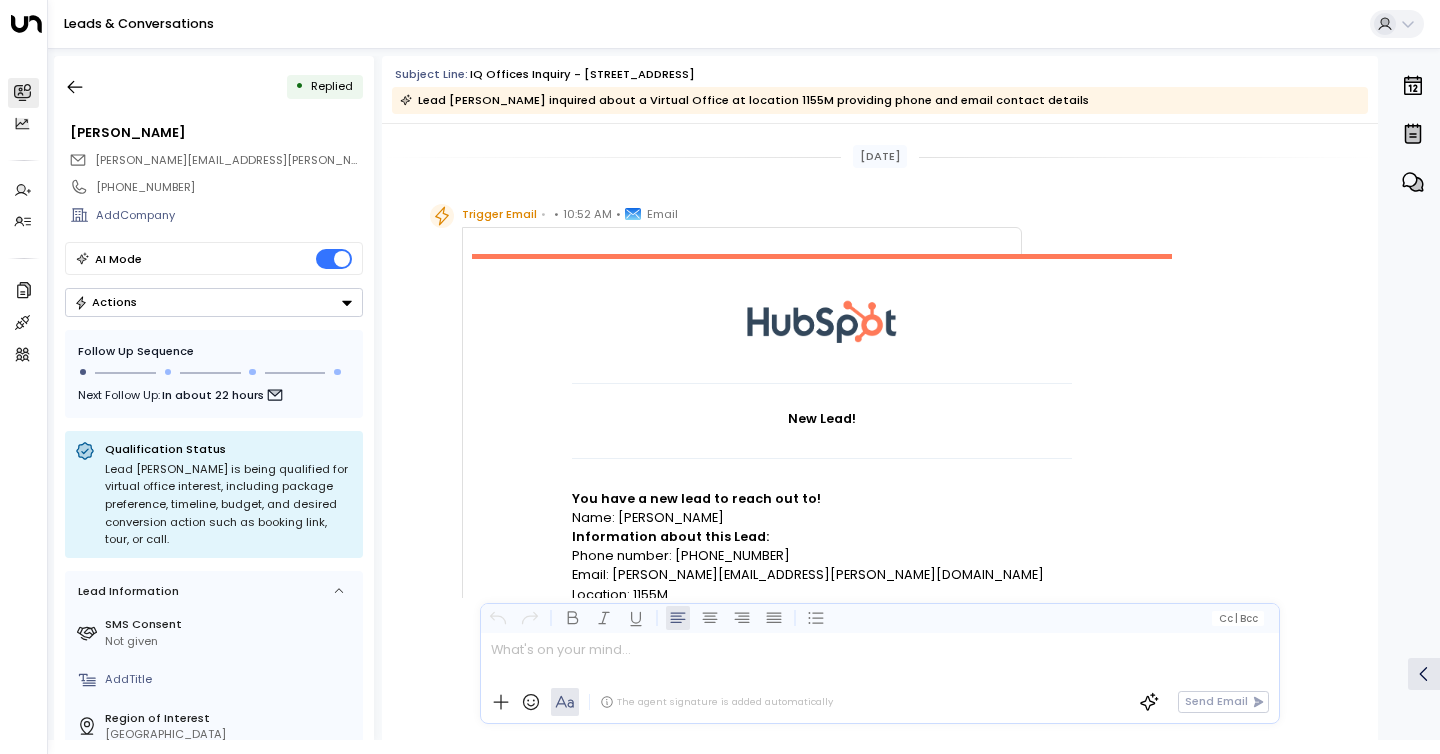 scroll, scrollTop: 1252, scrollLeft: 0, axis: vertical 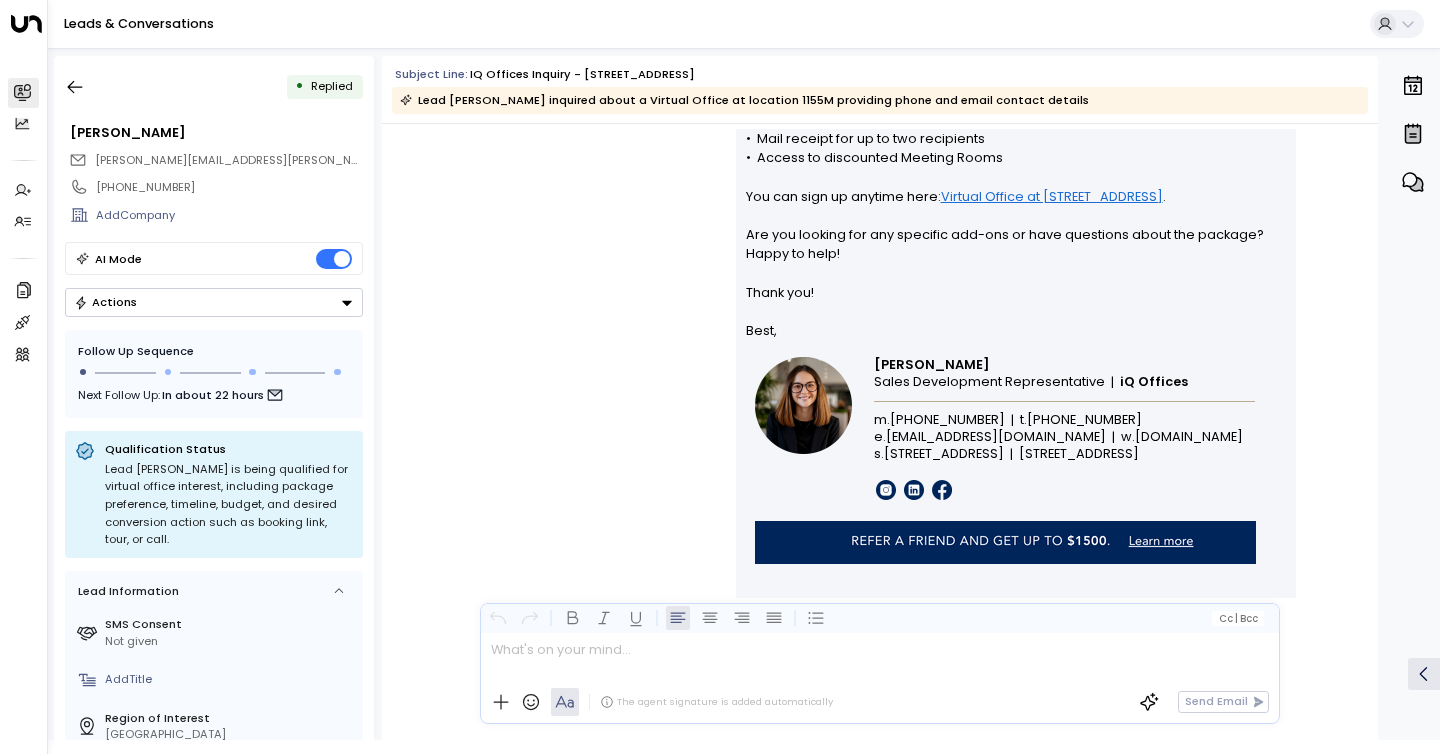 click on "Maya Bennett • 10:58 AM • Email Hi Lorena, Thanks so much for your interest in our Virtual Office at 1155 Rue Metcalfe in Montreal. Our Virtual Office Membership is $59.00 per month and includes:   •  A professional business address     •  Same-day mail notifications     •  Mail receipt for up to two recipients     •  Access to discounted Meeting Rooms You can sign up anytime here:  Virtual Office at 1155 Rue Metcalfe . Are you looking for any specific add-ons or have questions about the package? Happy to help!  Thank you! Best, Maya Bennett Sales Development Representative | iQ Offices m. 647-964-3304 | t. 416-238-1186 e. mbennett@iqoffices.com | w. iqoffices.com s. 150 King Street W. | Toronto, ON M5H 1J9 ________________________________________________________________________________________________________________________________________________________________________________________________________uniti_thread_id_5dd186ff-c8c2-4b93-9b4e-9e52d93be4f8 L S 5" at bounding box center [880, 293] 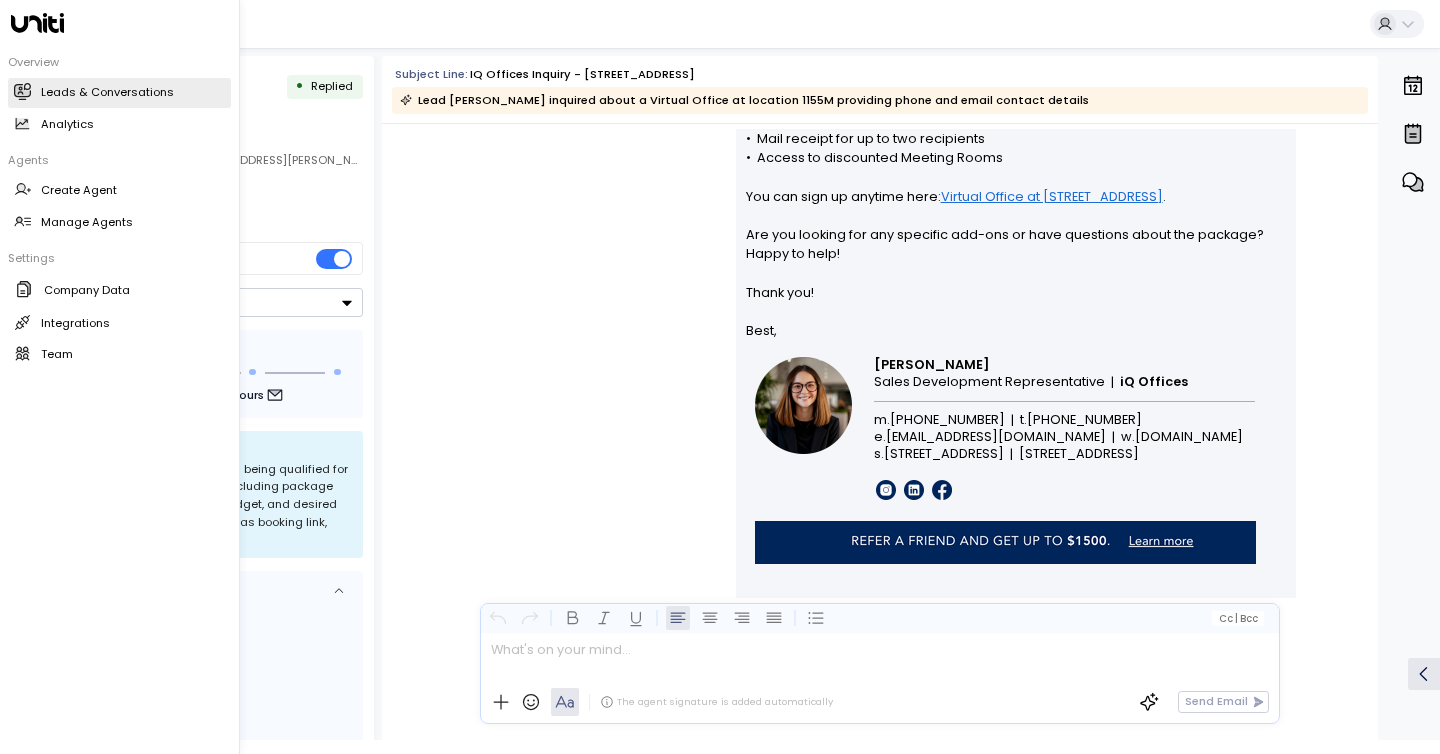 click on "Leads & Conversations" at bounding box center (107, 92) 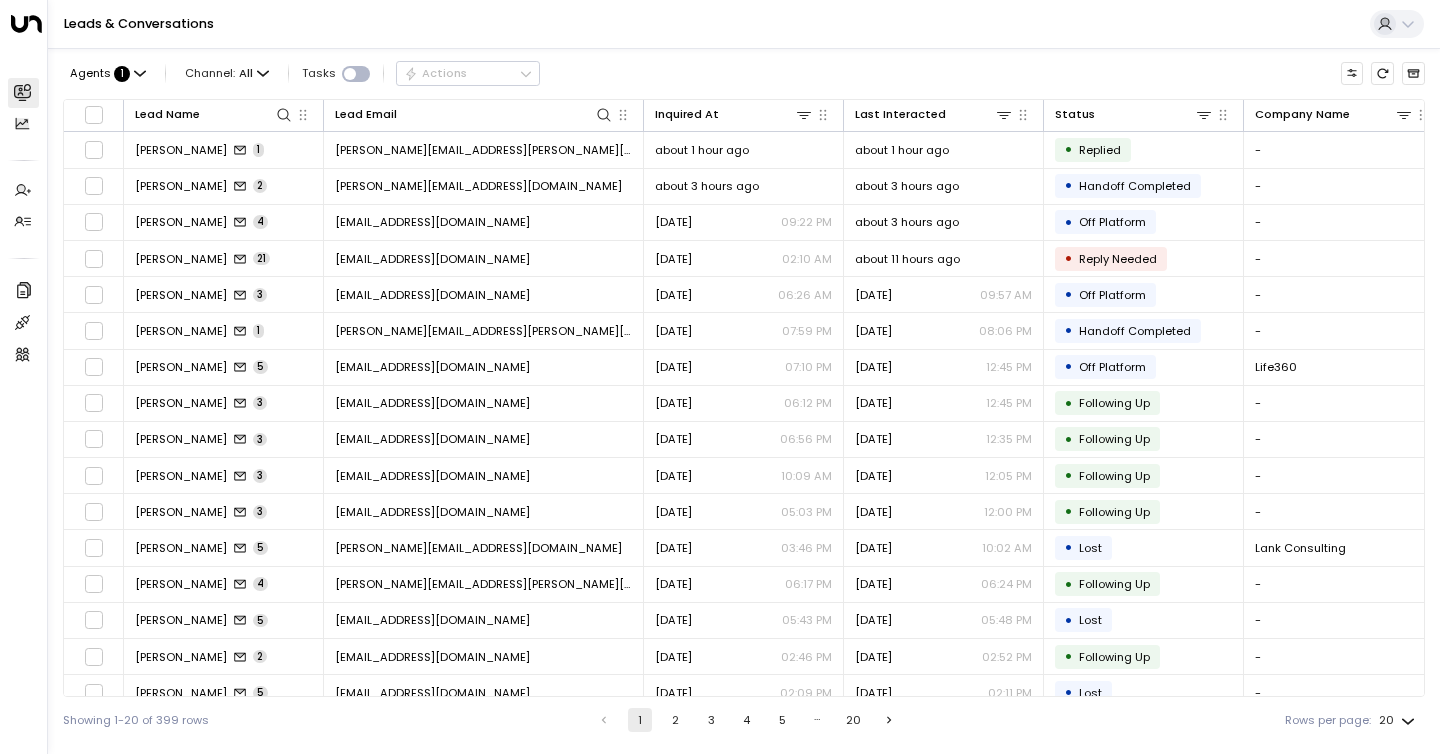 click on "Agents : 1 Channel: All Tasks   Actions" at bounding box center (744, 73) 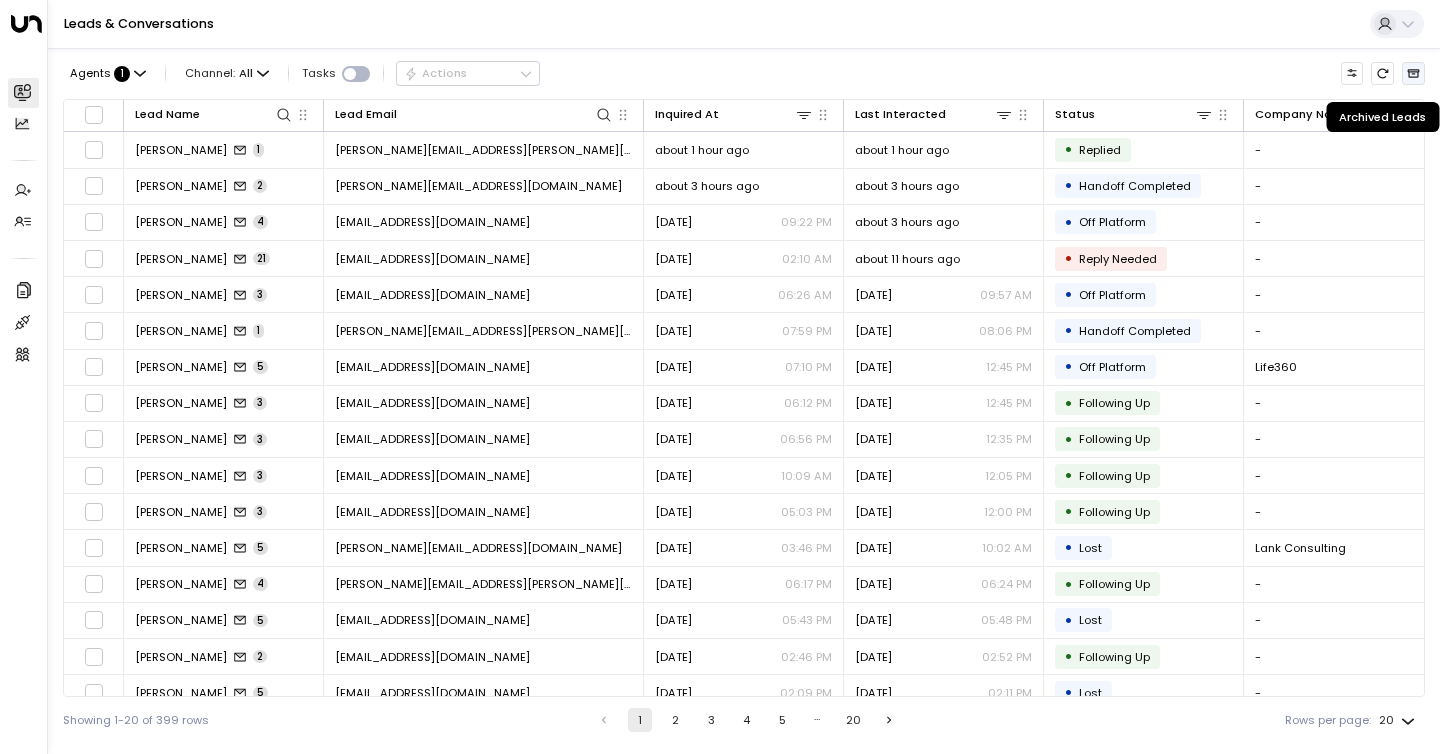 click at bounding box center (1413, 73) 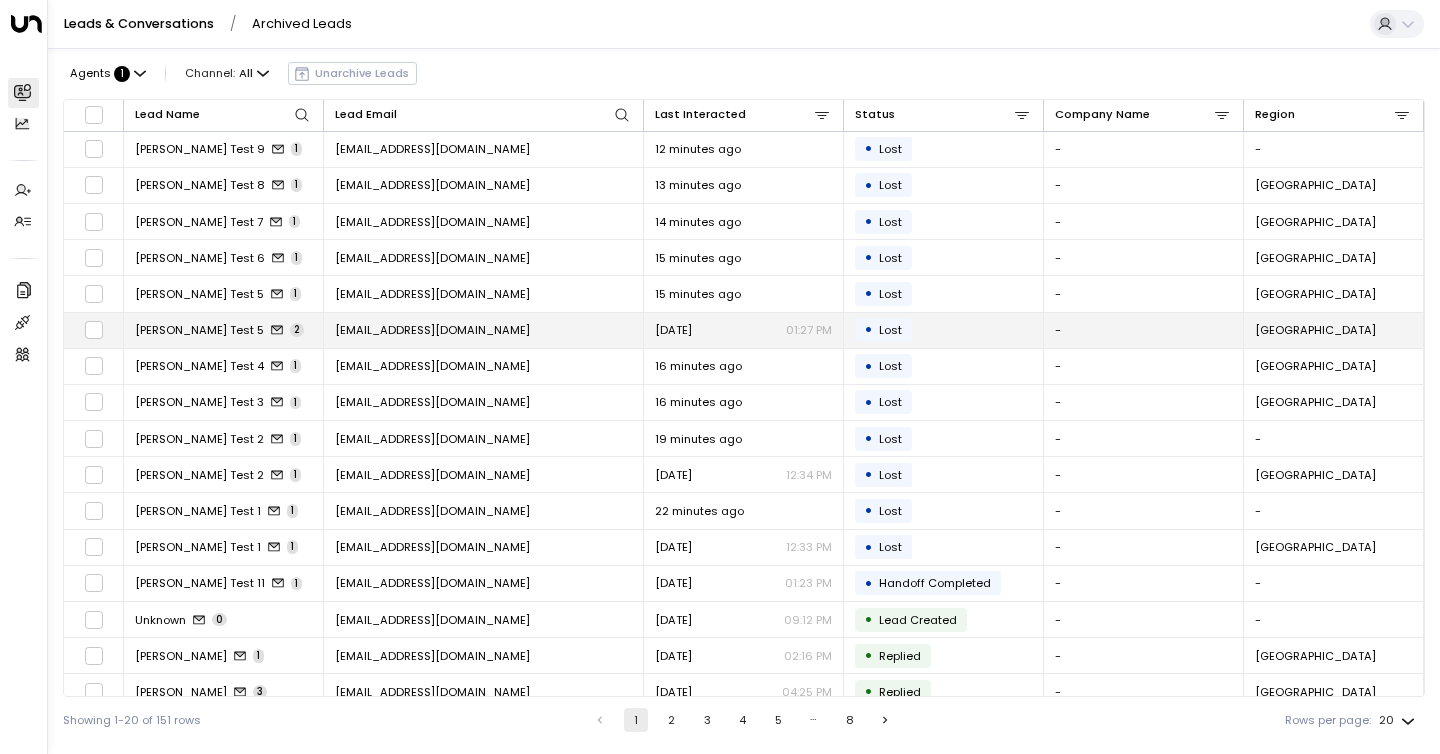 scroll, scrollTop: 0, scrollLeft: 0, axis: both 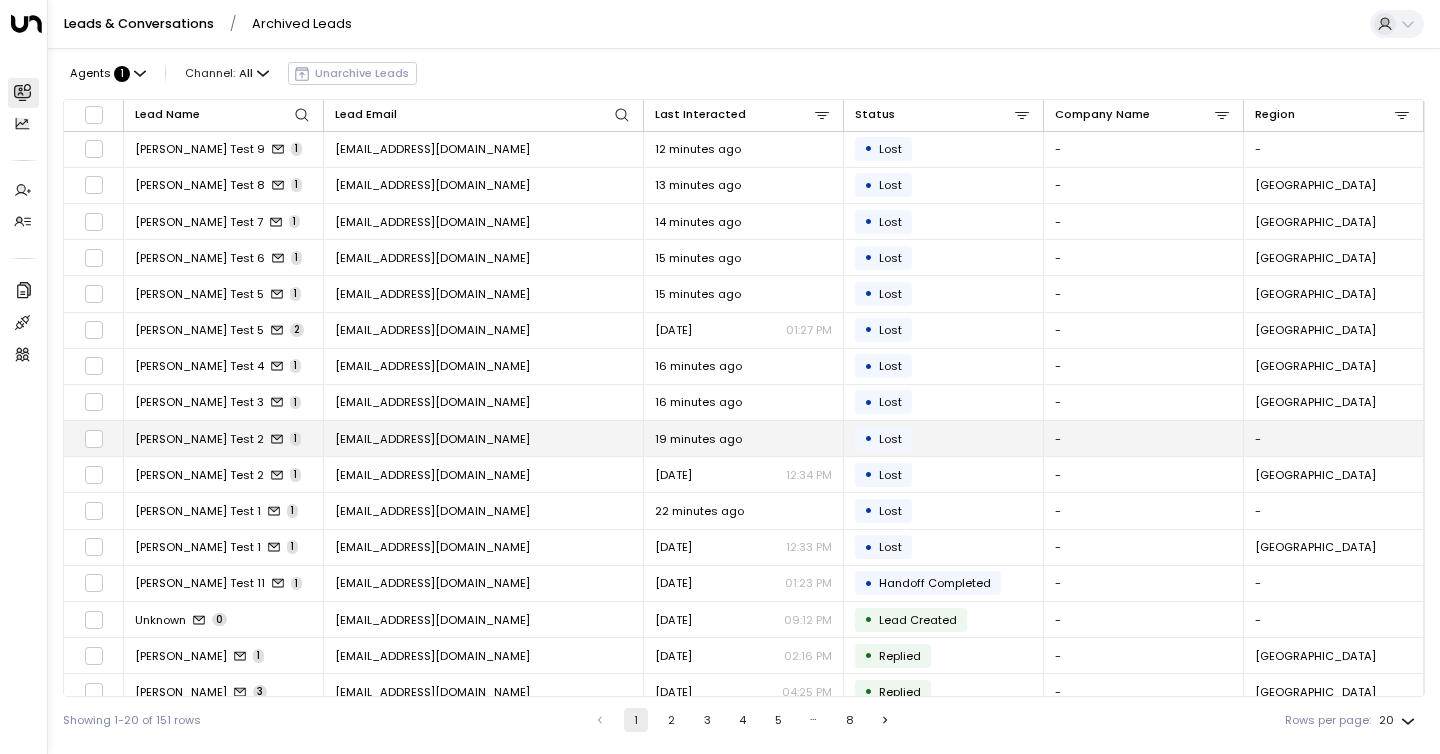 click on "Ella Test 2 1" at bounding box center (224, 438) 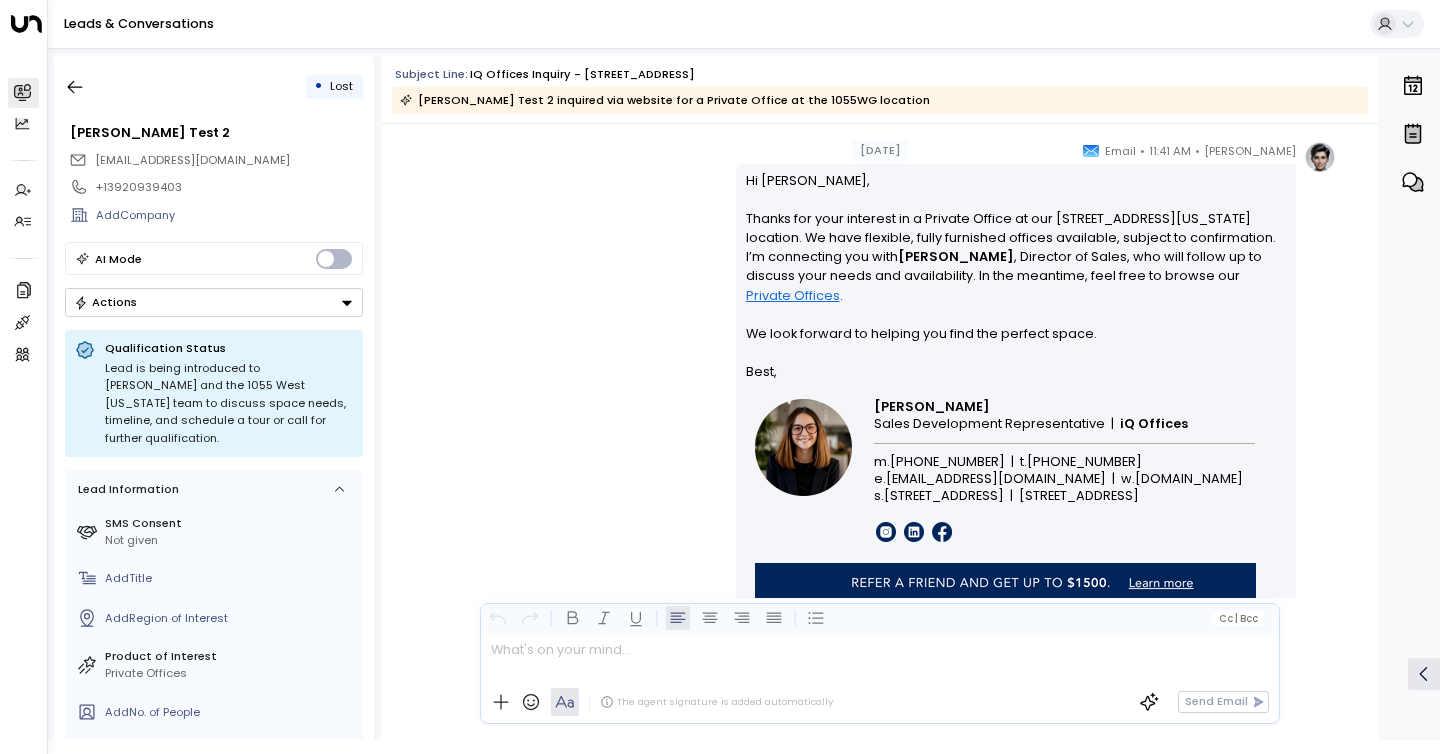 scroll, scrollTop: 1112, scrollLeft: 0, axis: vertical 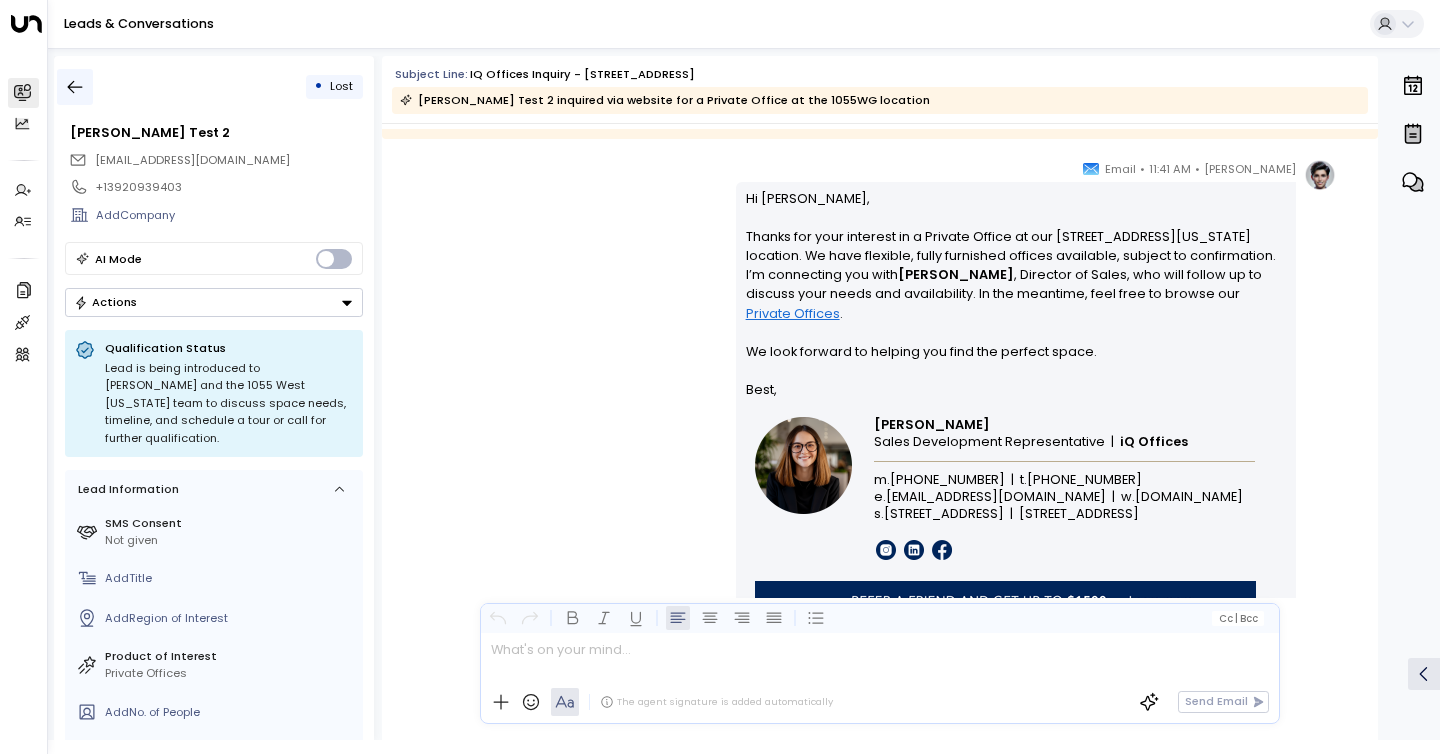 click at bounding box center (75, 87) 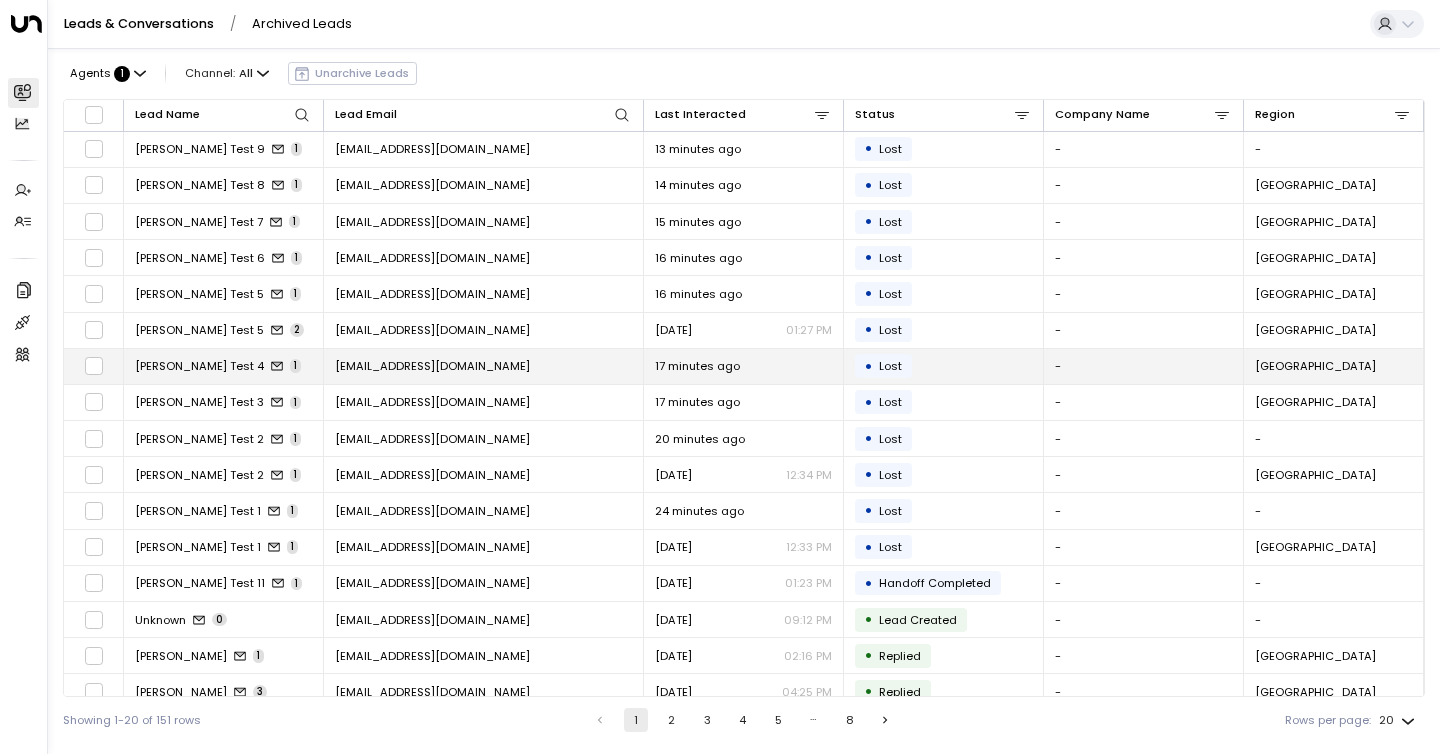 click on "[PERSON_NAME] Test 4" at bounding box center [199, 366] 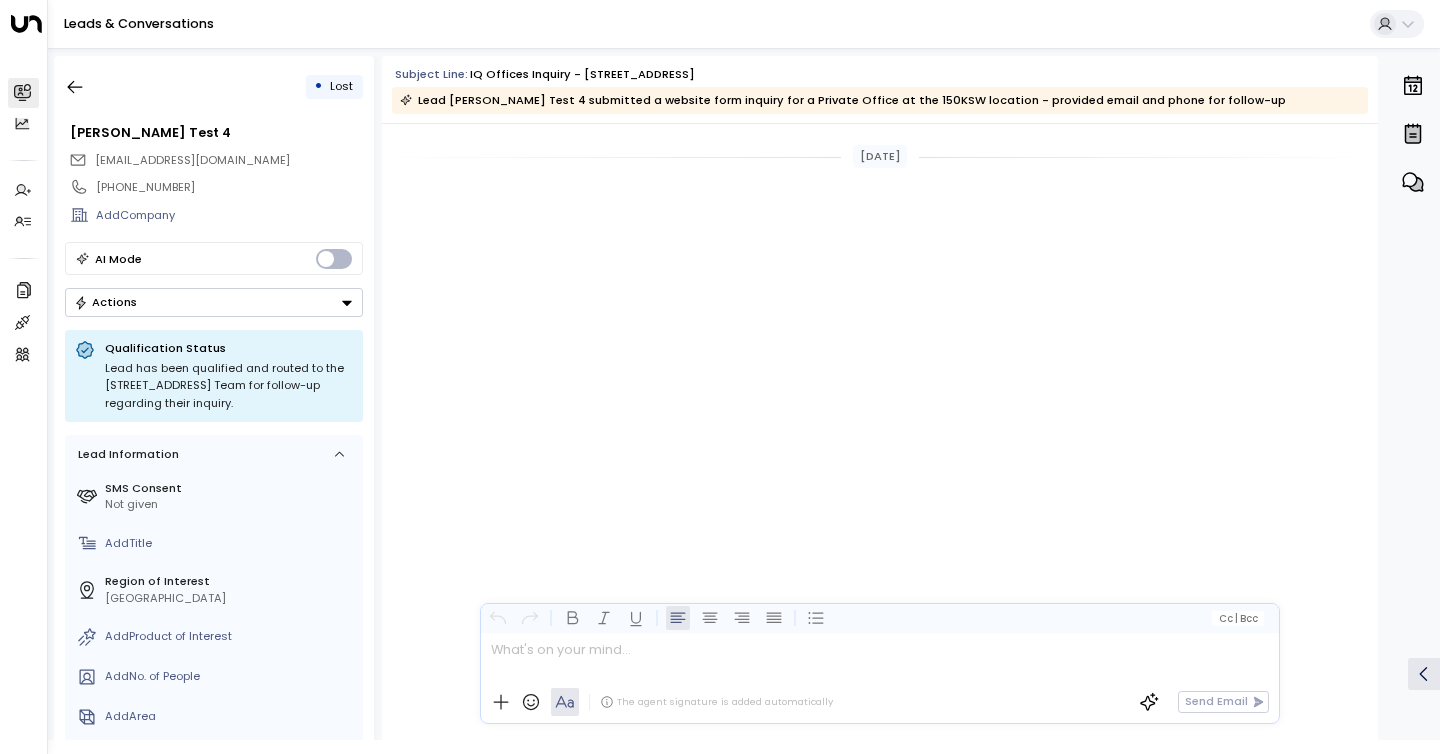 scroll, scrollTop: 1233, scrollLeft: 0, axis: vertical 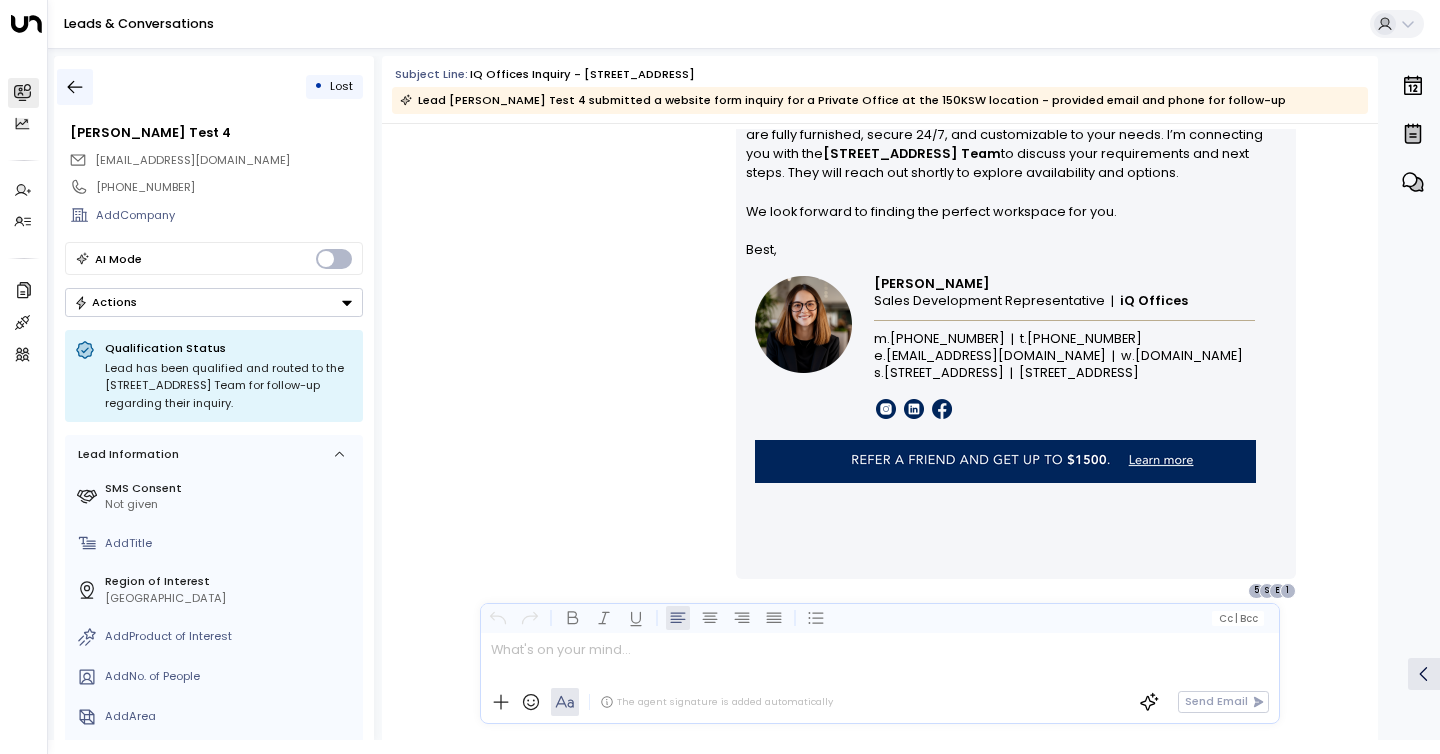 click 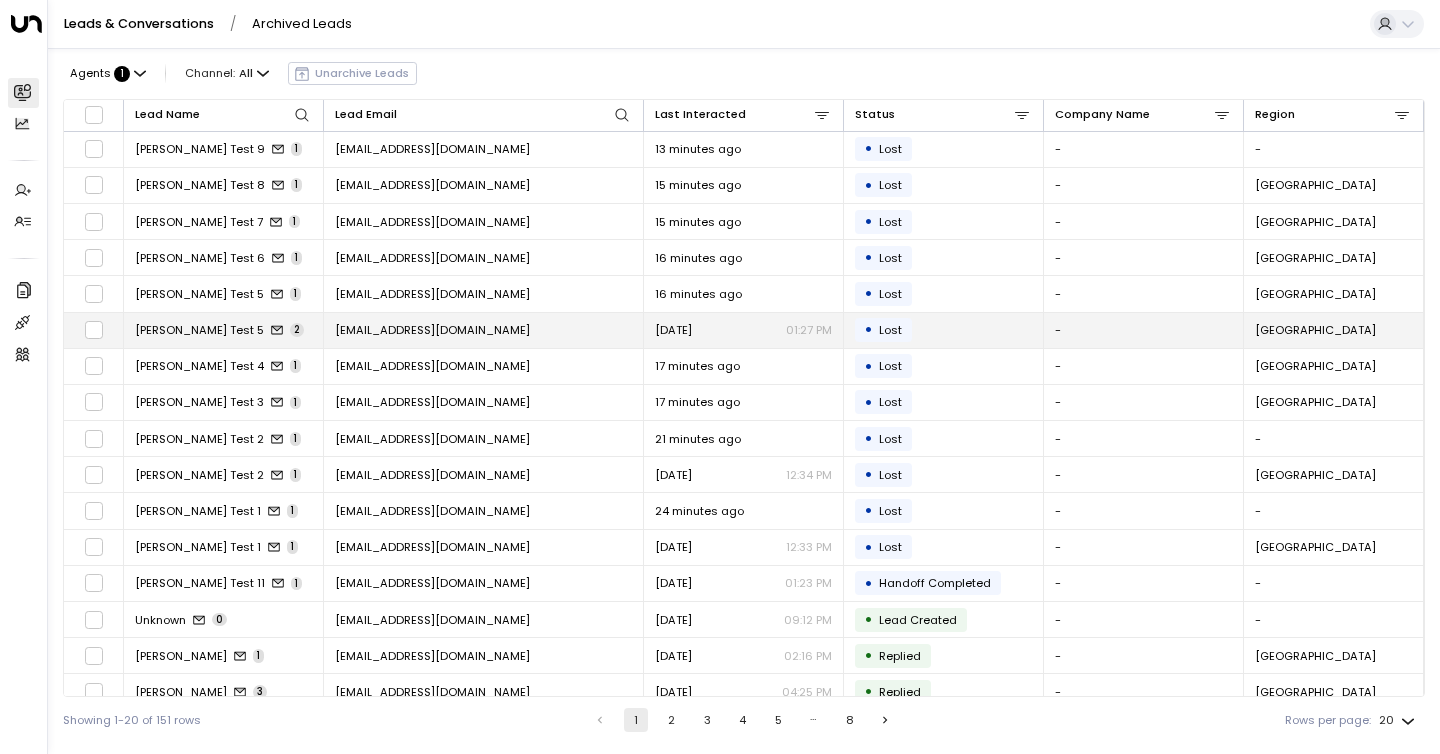 click on "Ella Test 5 2" at bounding box center (224, 330) 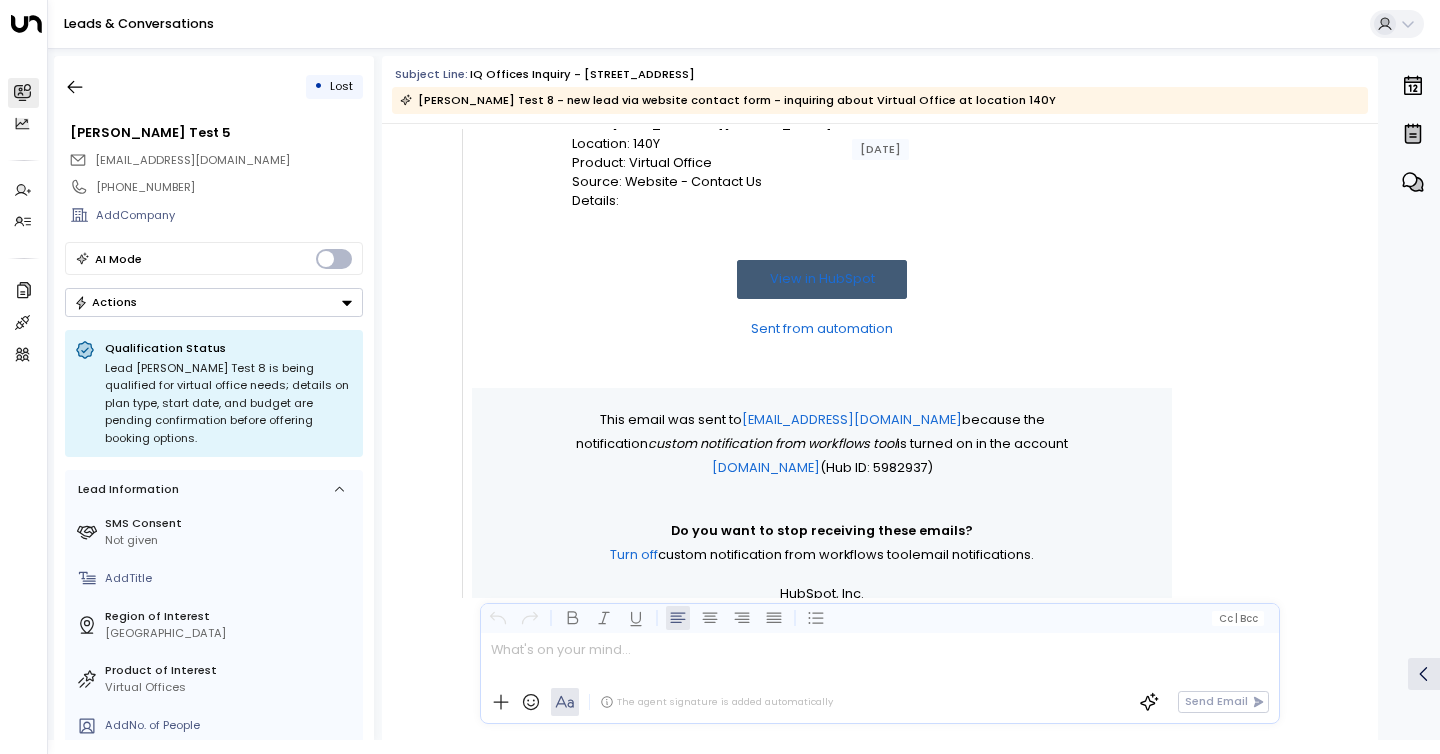 scroll, scrollTop: 0, scrollLeft: 0, axis: both 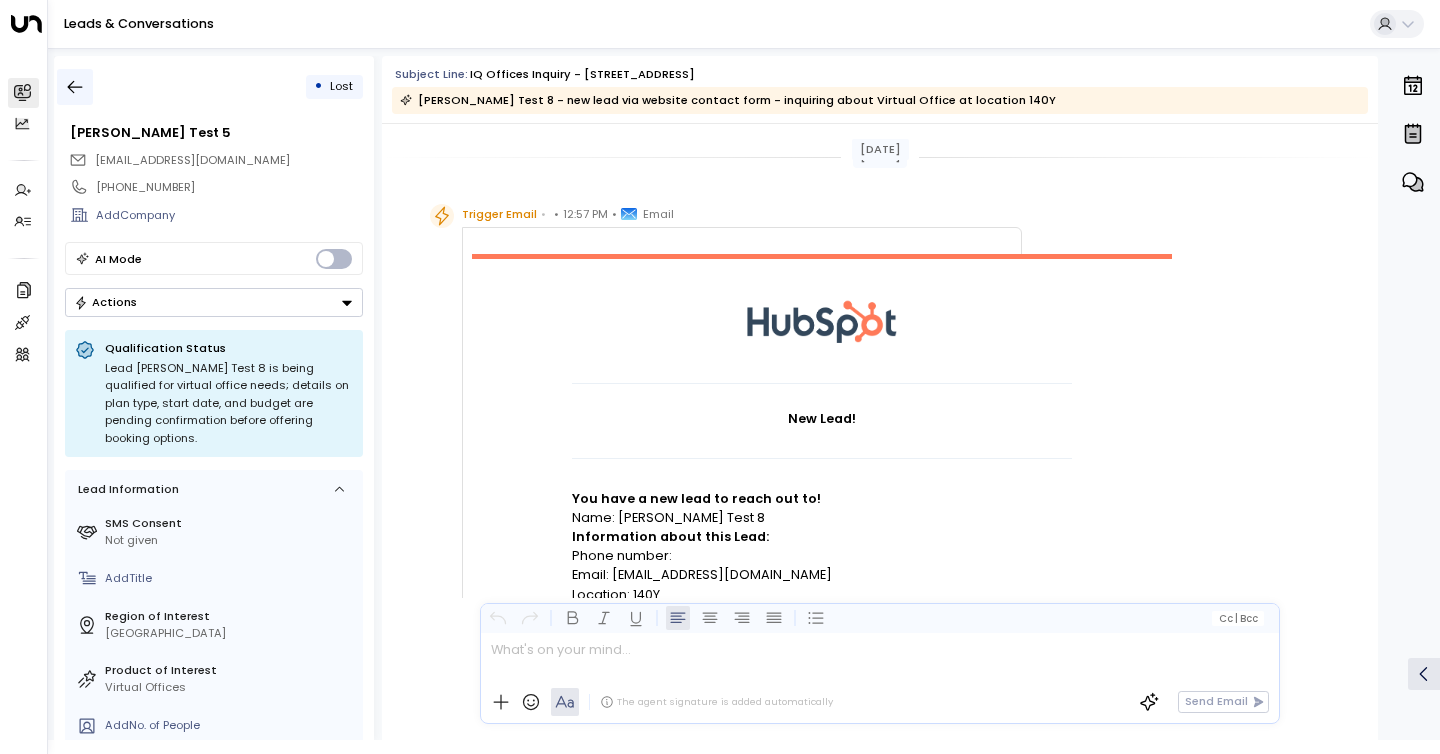 click 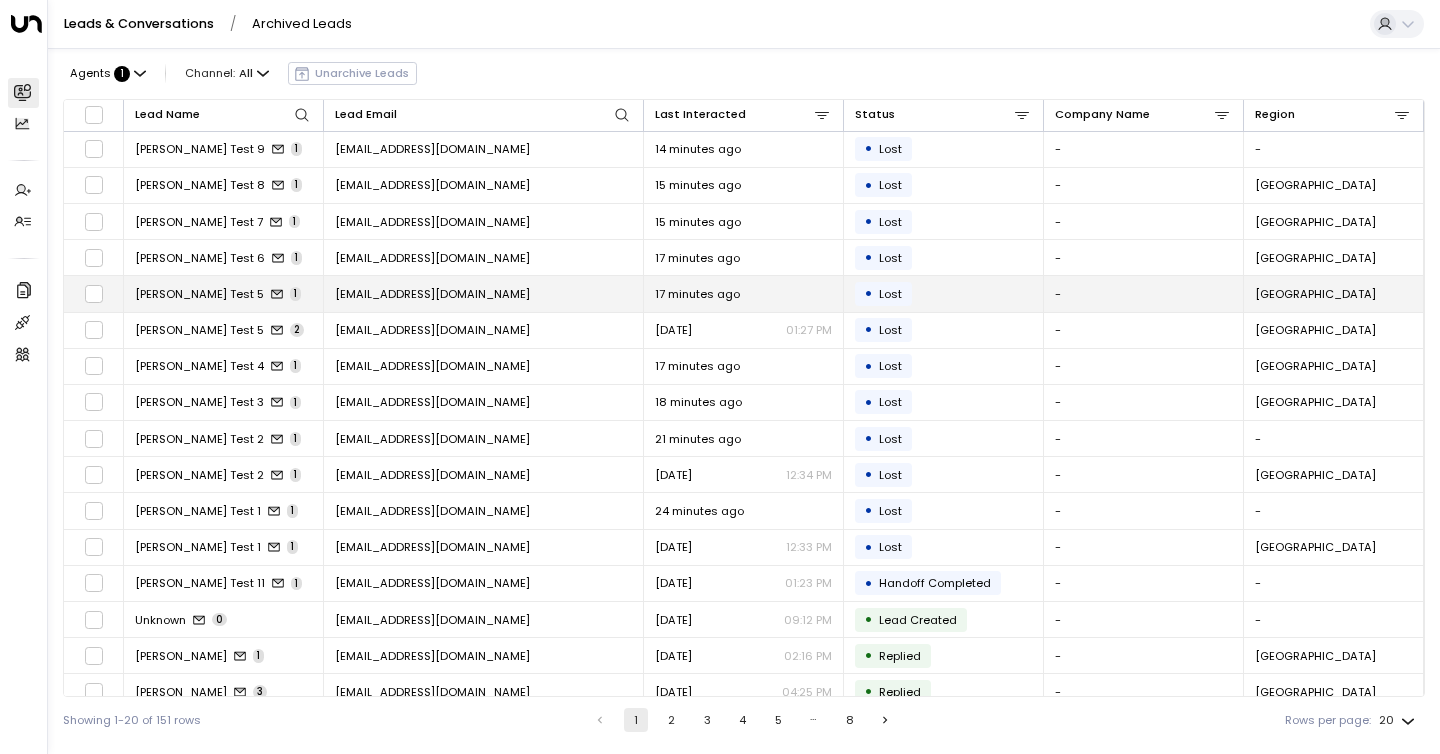 click on "Ella Test 5 1" at bounding box center [224, 293] 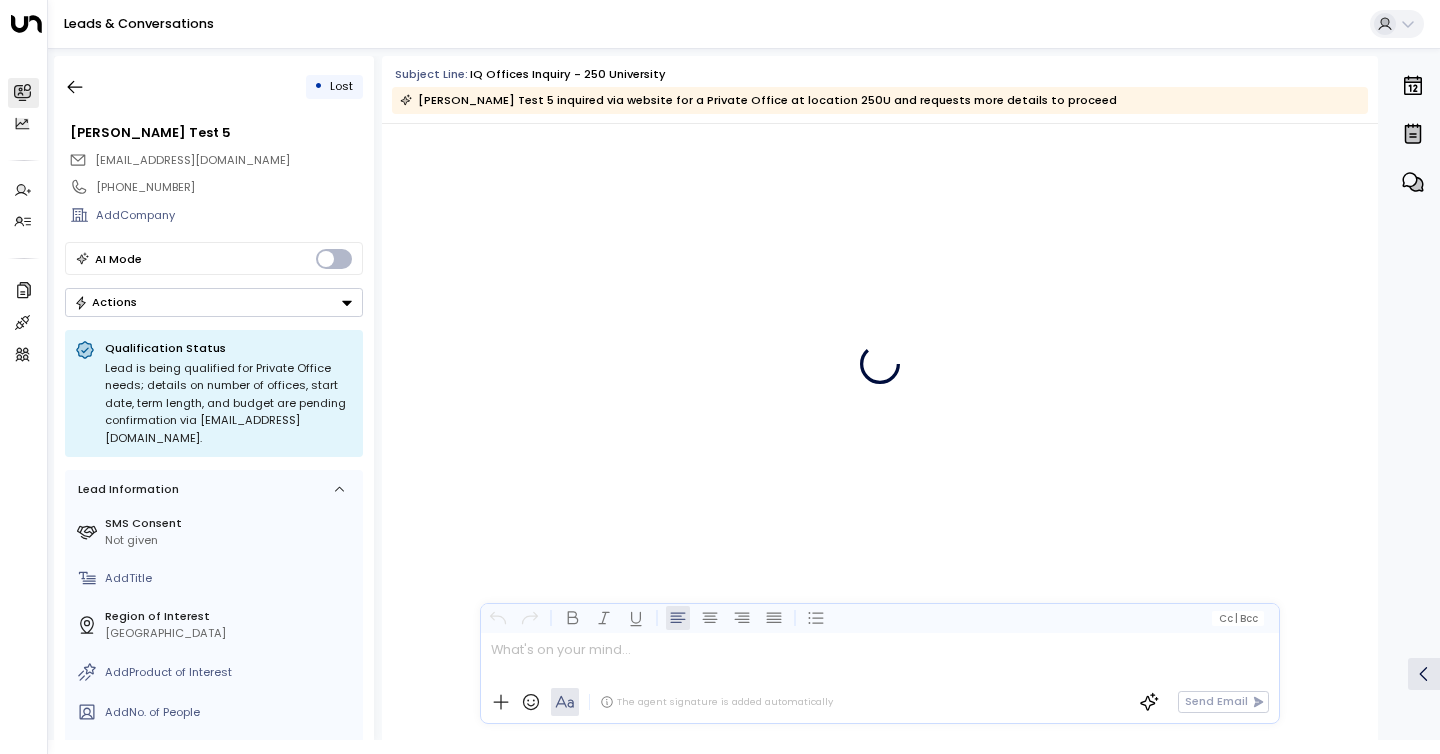 scroll, scrollTop: 1234, scrollLeft: 0, axis: vertical 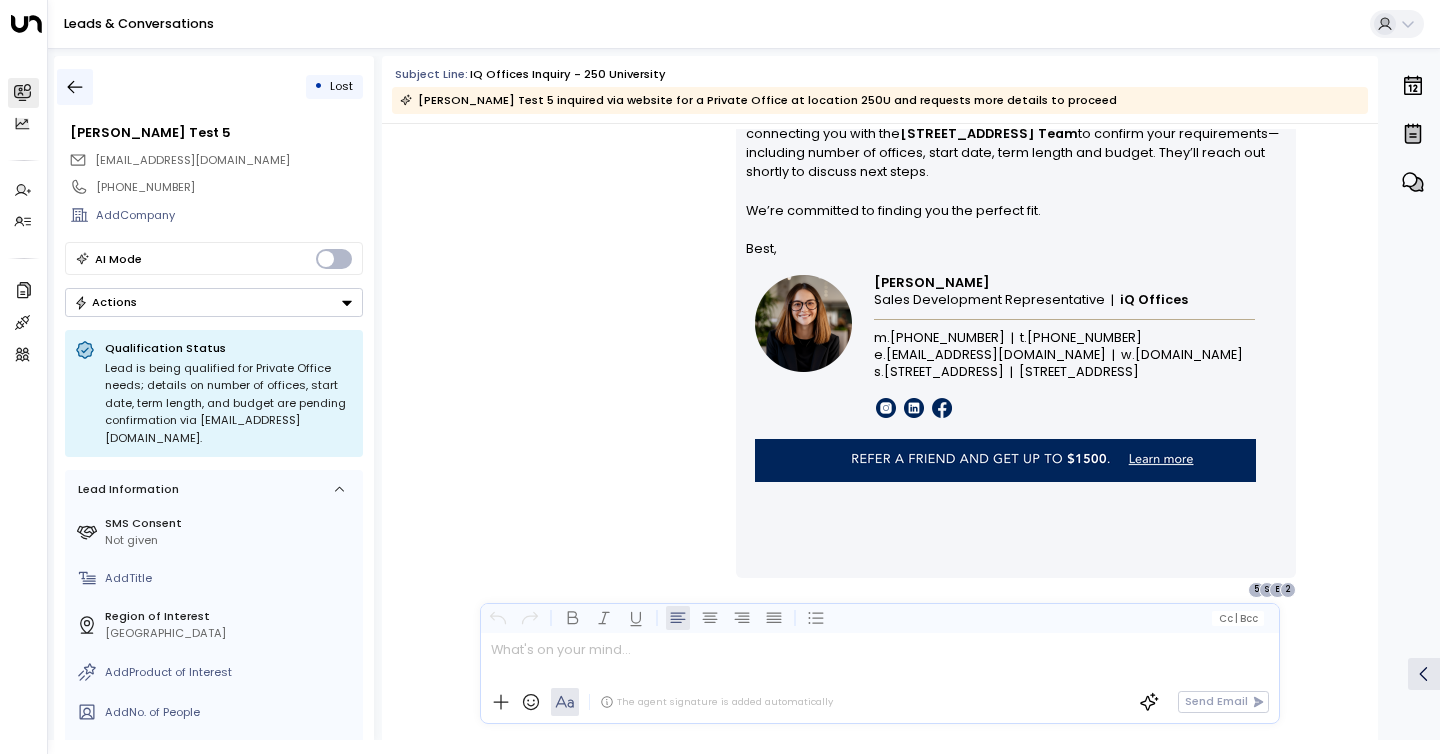 click at bounding box center [75, 87] 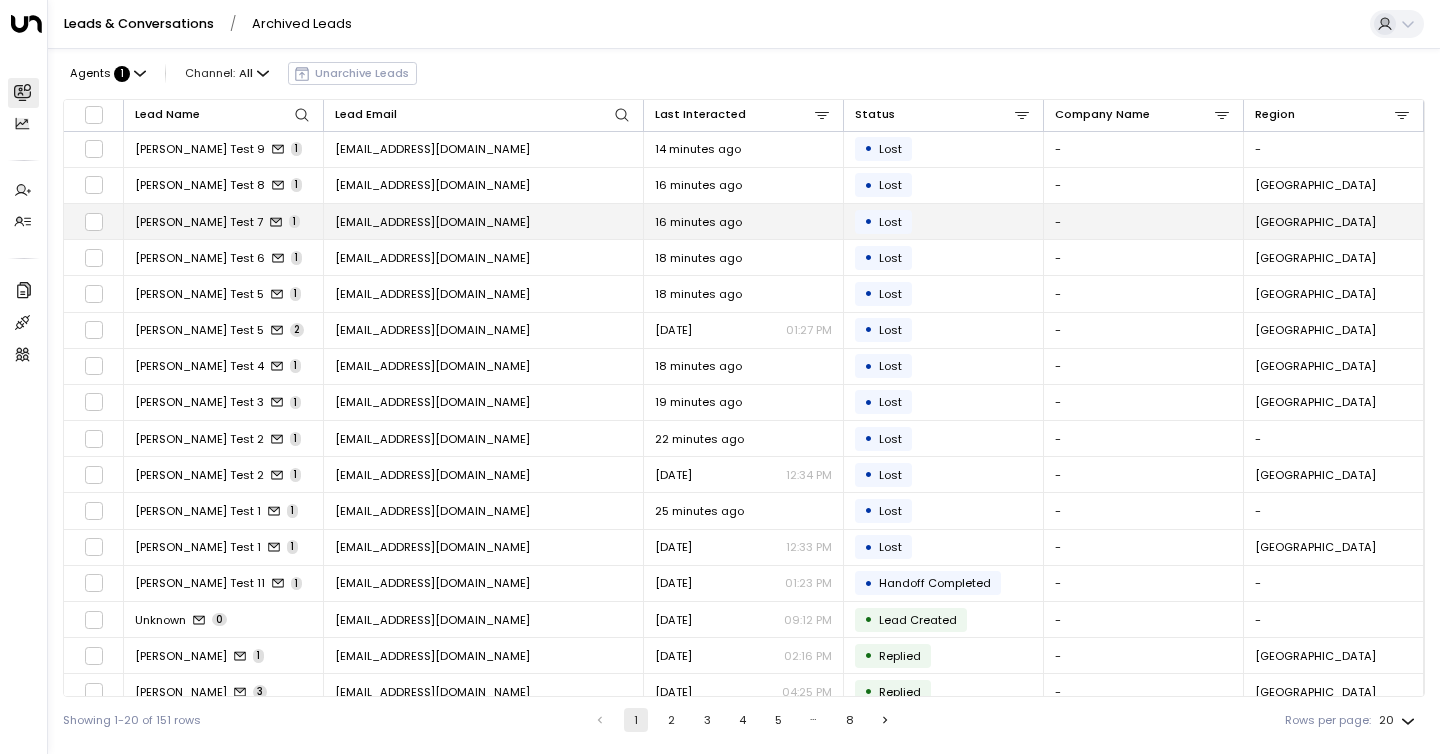 click on "Ella Test 7 1" at bounding box center [224, 221] 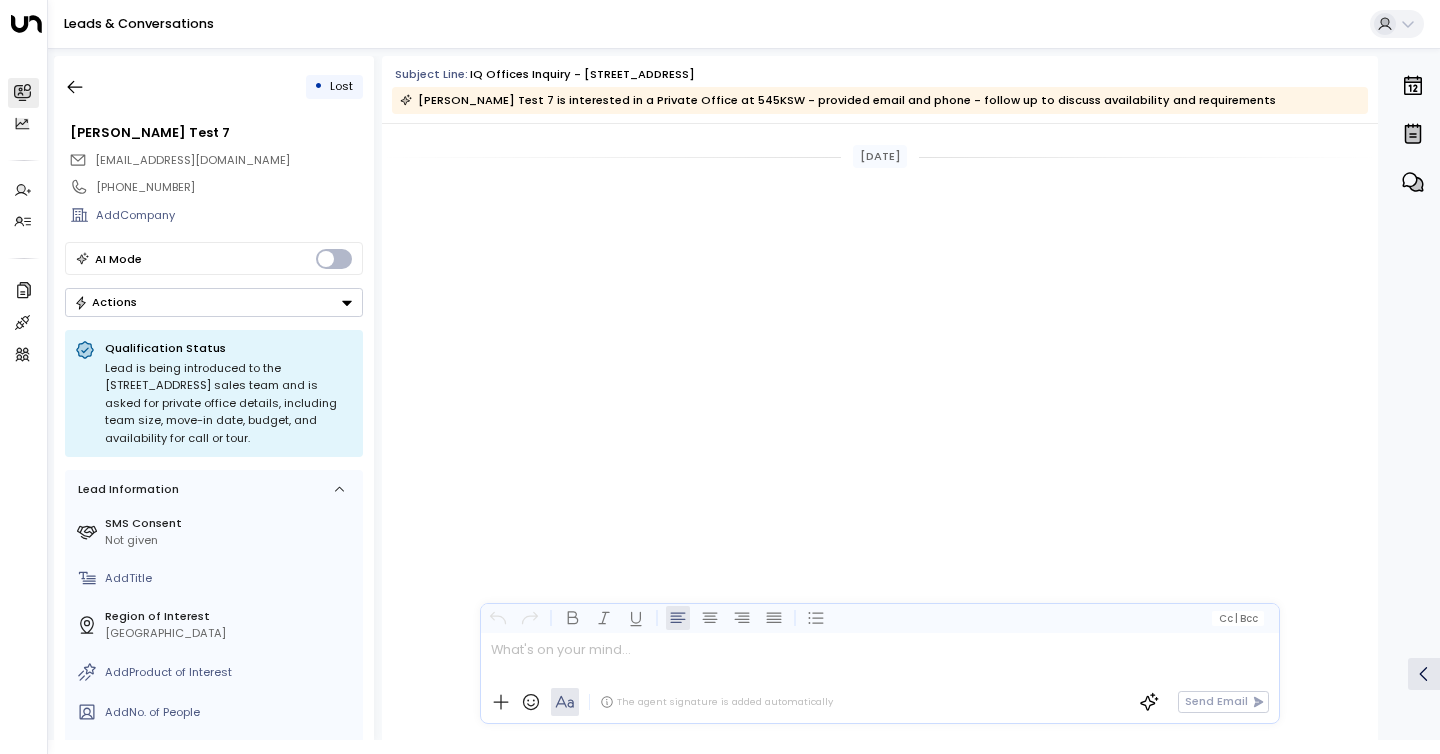 scroll, scrollTop: 1253, scrollLeft: 0, axis: vertical 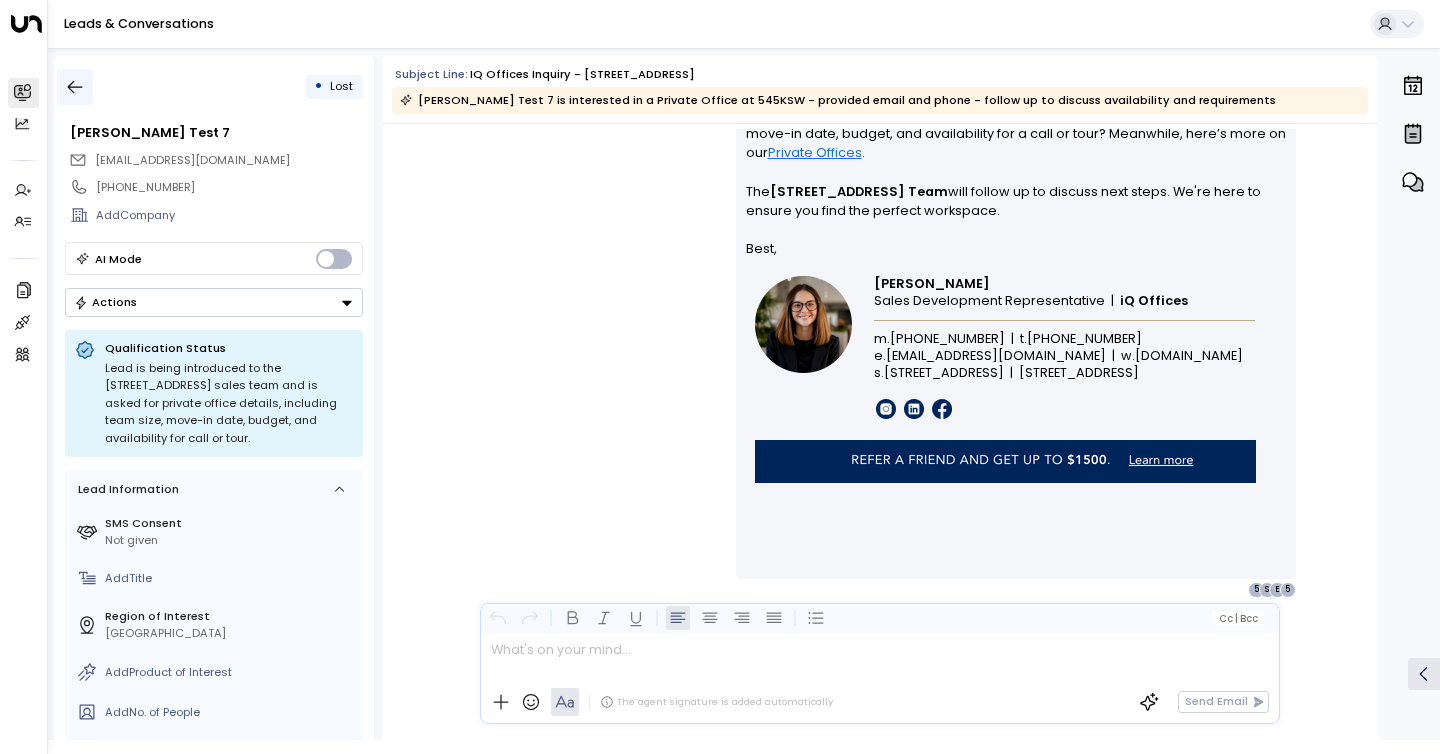 click 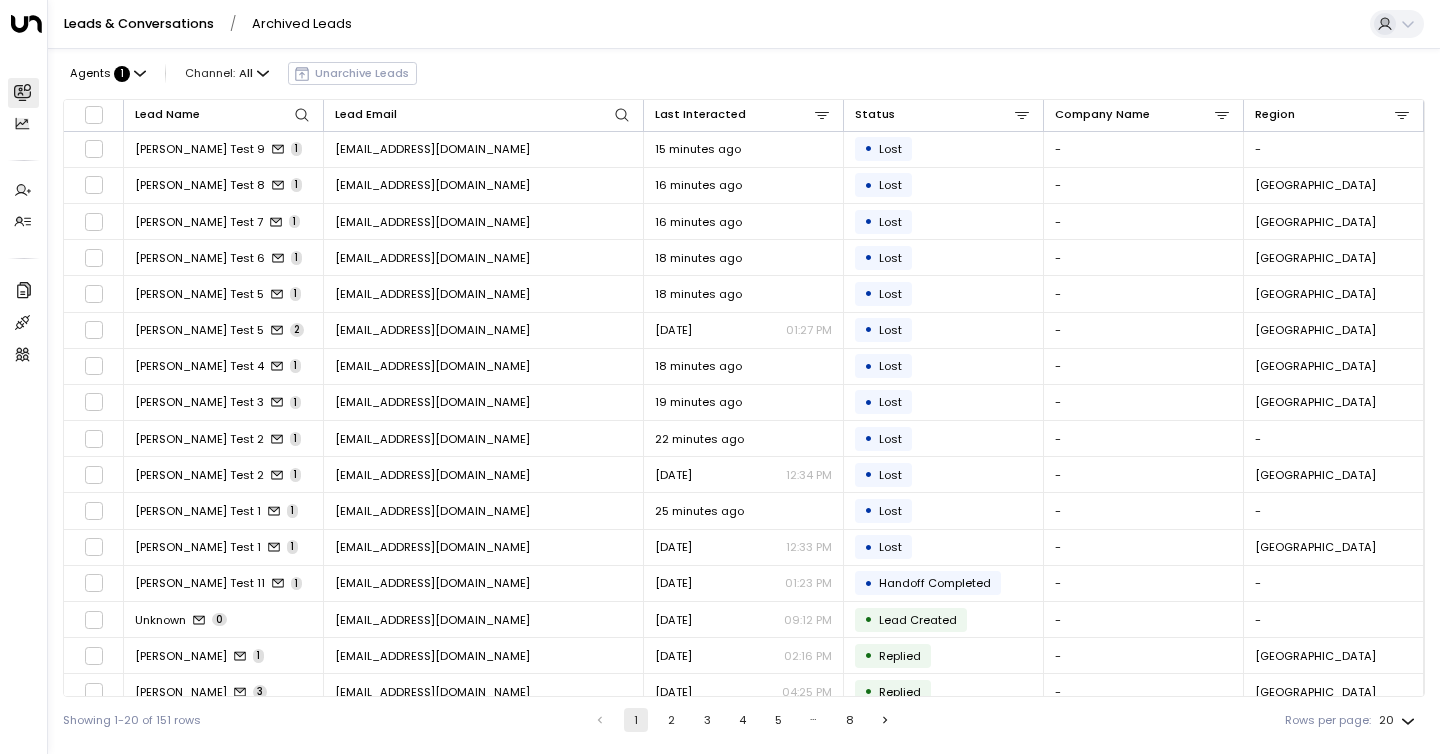 click on "Agents : 1 Channel: All Unarchive Leads" at bounding box center (240, 73) 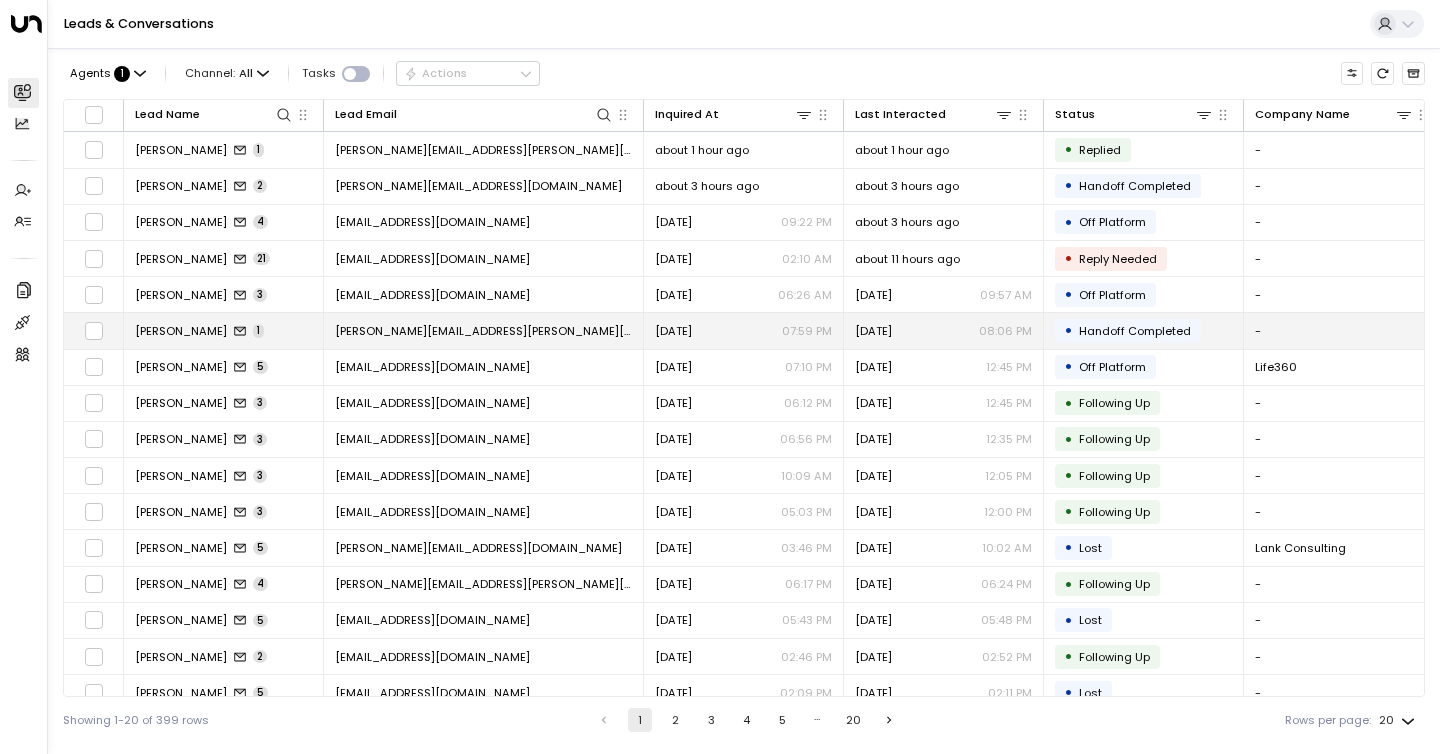 click on "[PERSON_NAME][EMAIL_ADDRESS][PERSON_NAME][DOMAIN_NAME]" at bounding box center [483, 331] 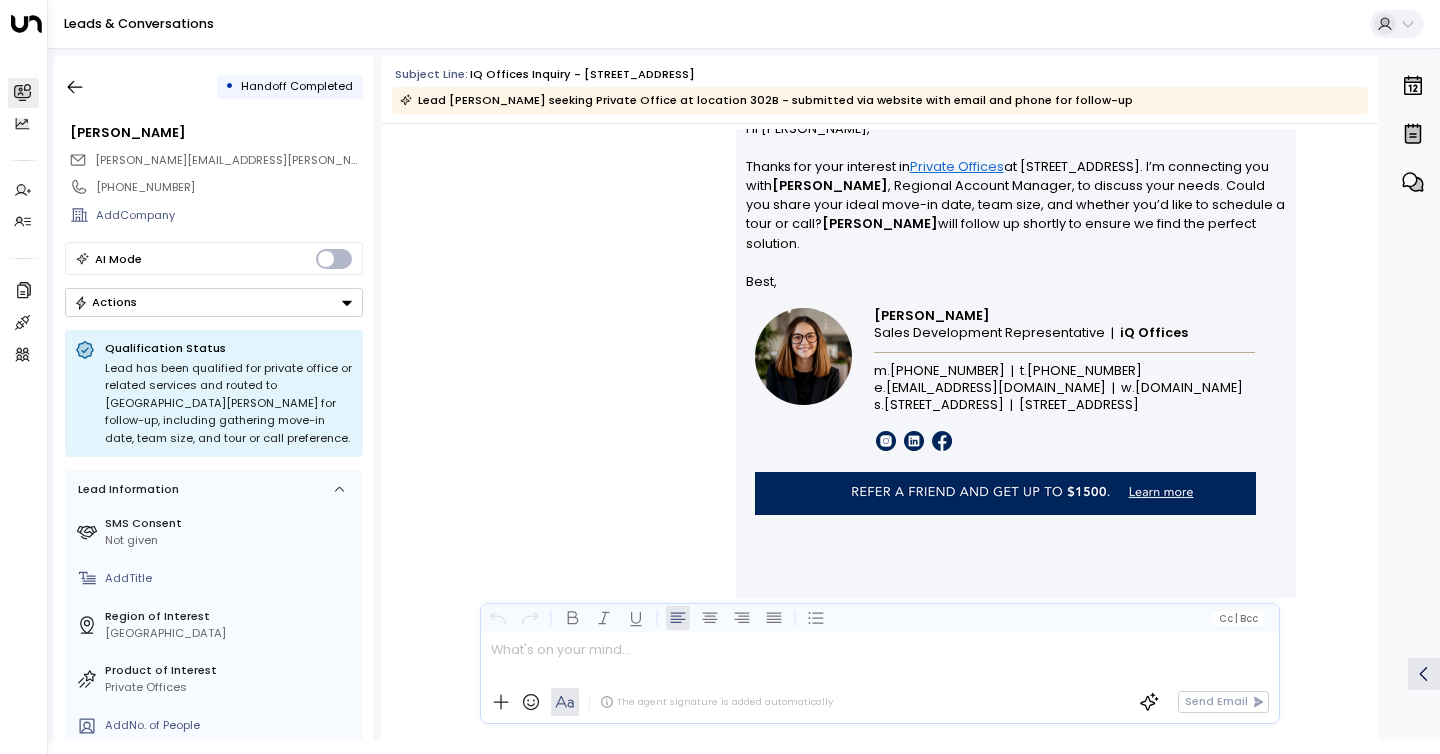 scroll, scrollTop: 1162, scrollLeft: 0, axis: vertical 